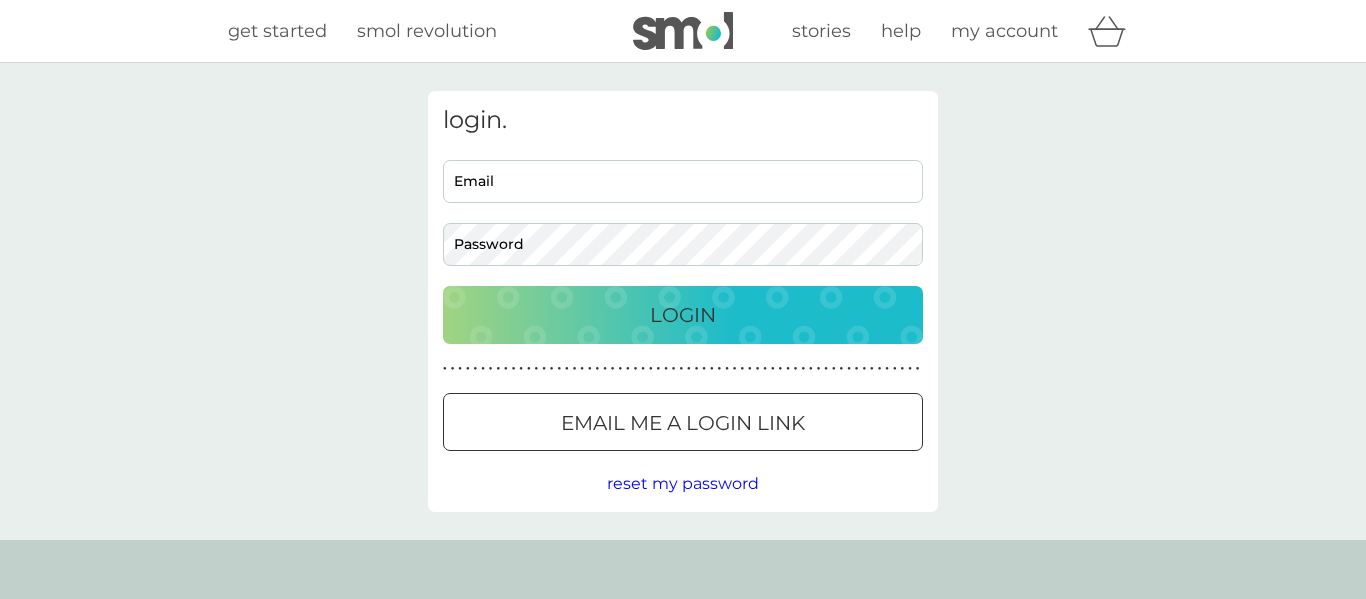 scroll, scrollTop: 0, scrollLeft: 0, axis: both 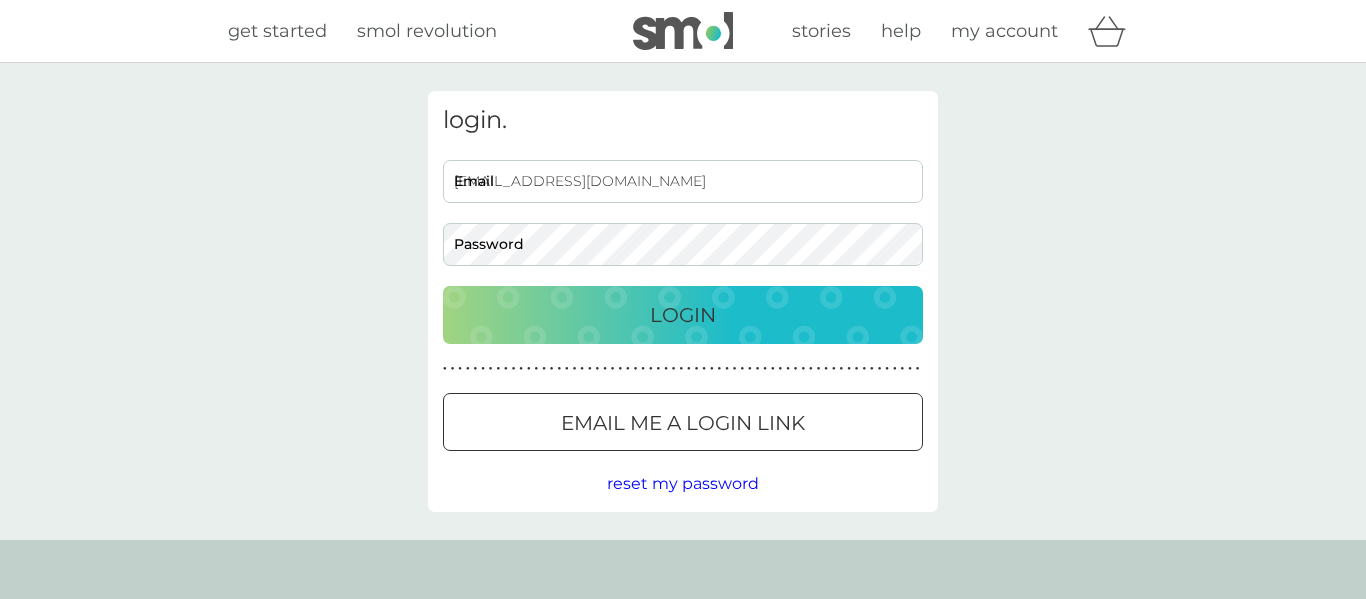 click on "Login" at bounding box center [683, 315] 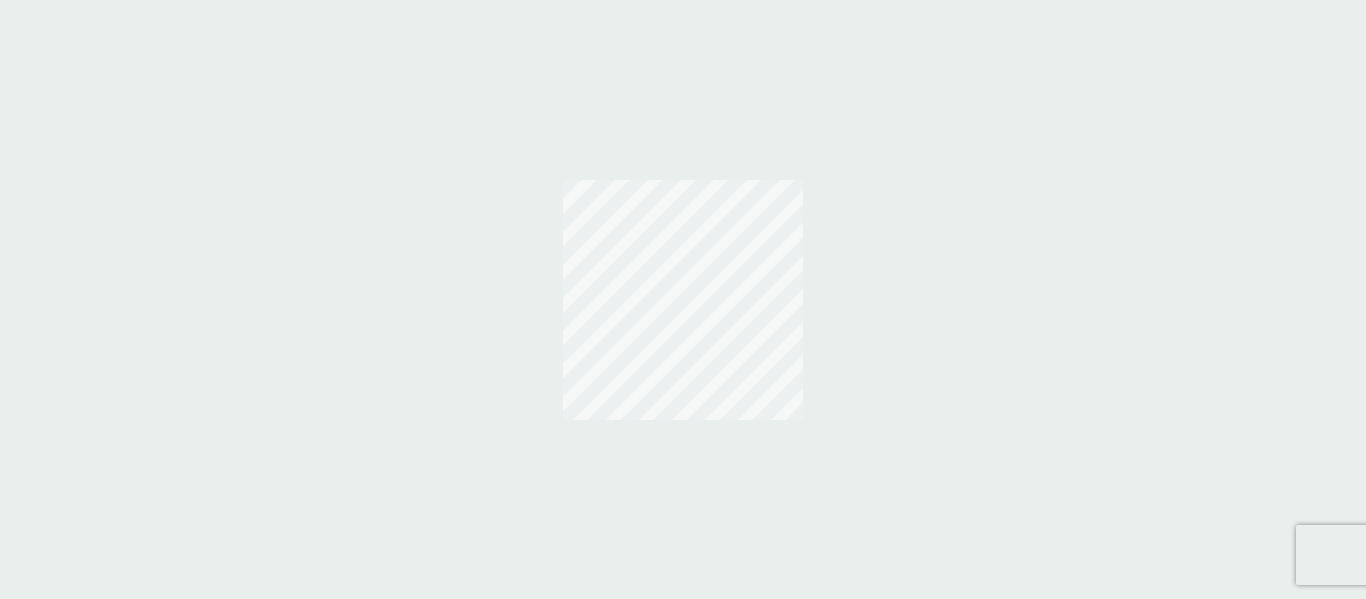 scroll, scrollTop: 0, scrollLeft: 0, axis: both 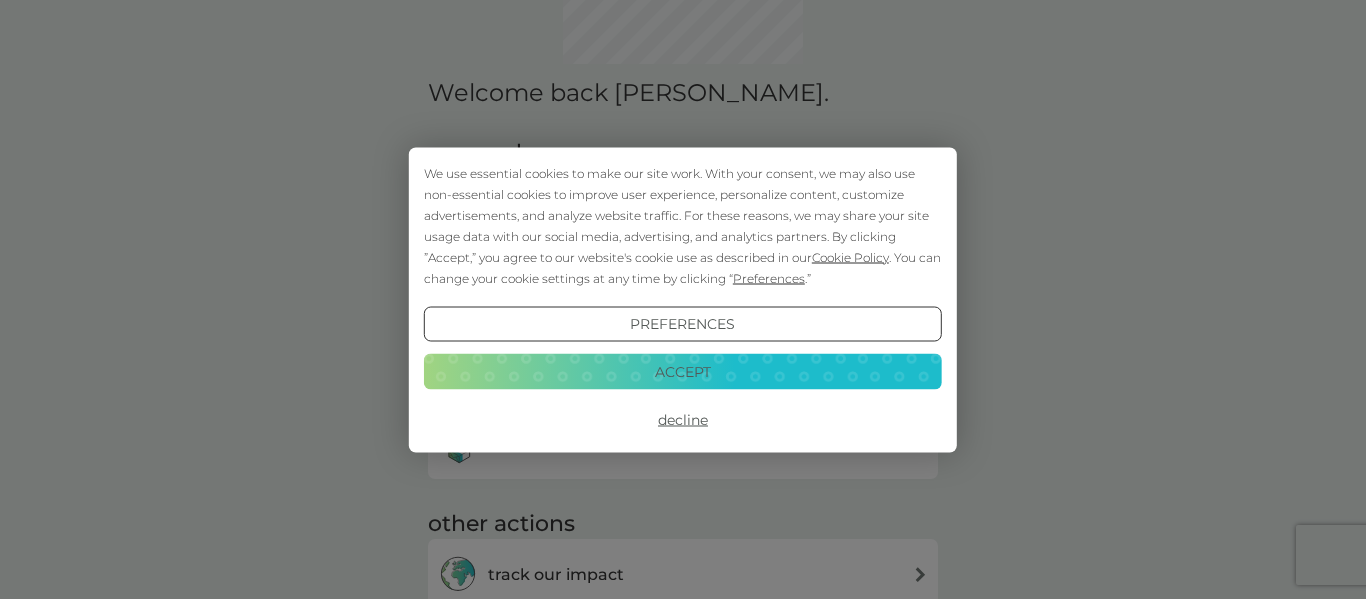 click on "Preferences" at bounding box center (683, 324) 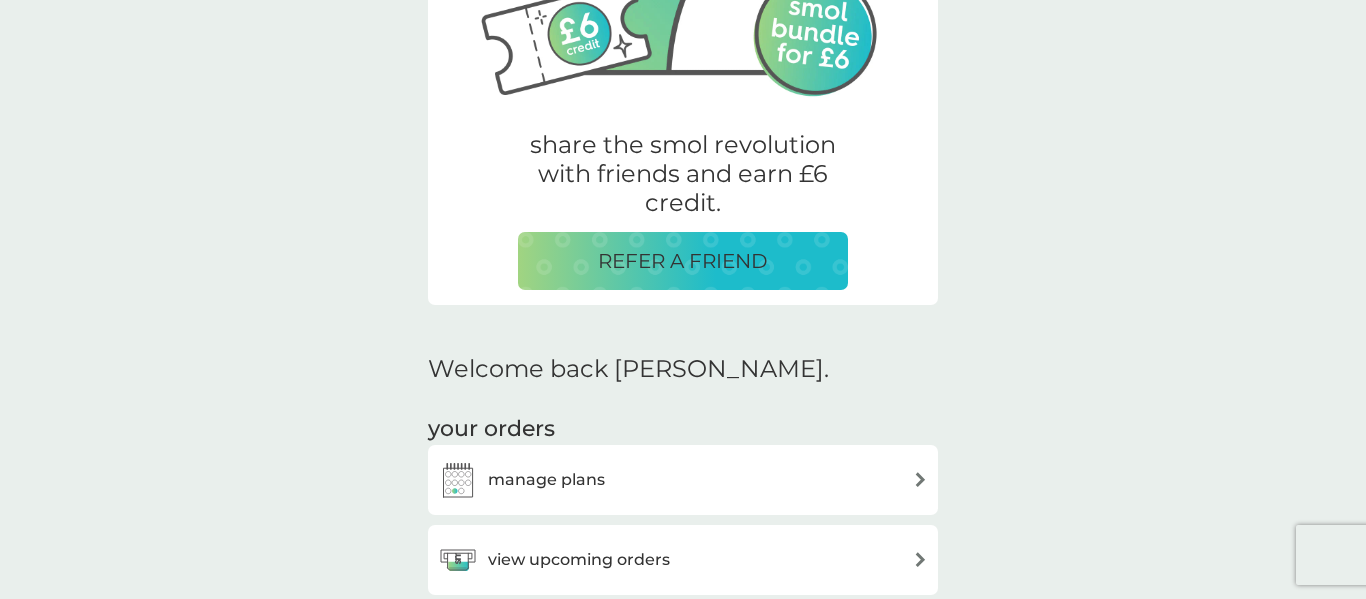 scroll, scrollTop: 627, scrollLeft: 0, axis: vertical 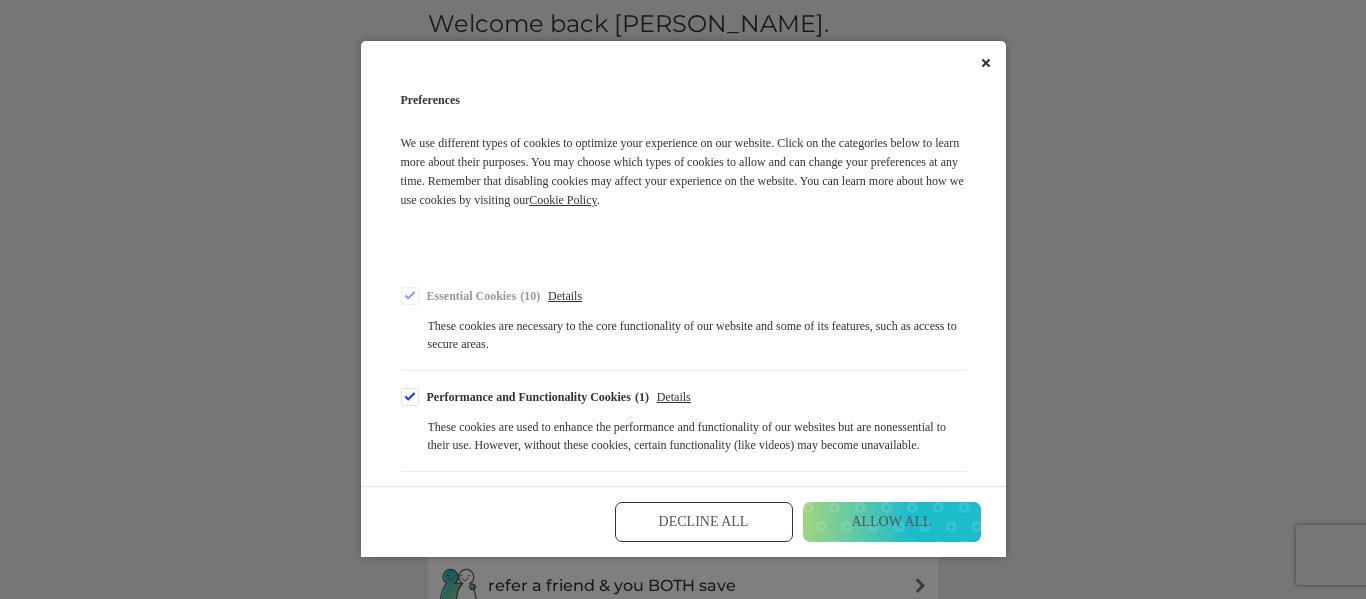click on "Decline All" at bounding box center (704, 522) 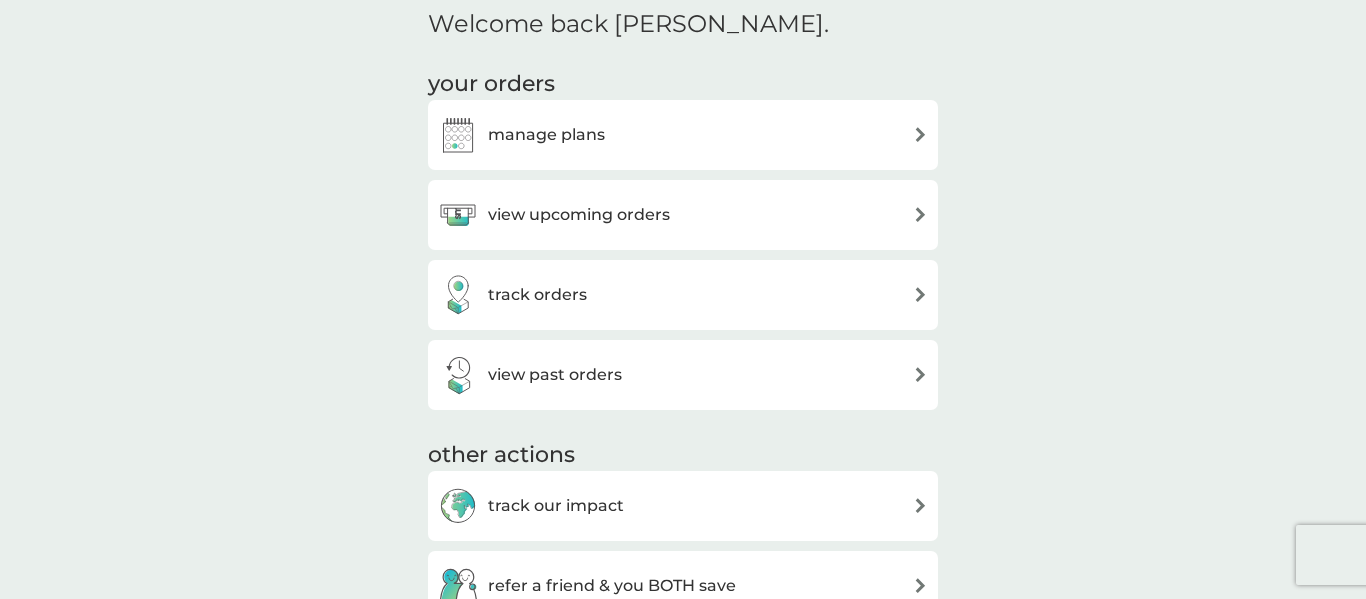 scroll, scrollTop: 372, scrollLeft: 0, axis: vertical 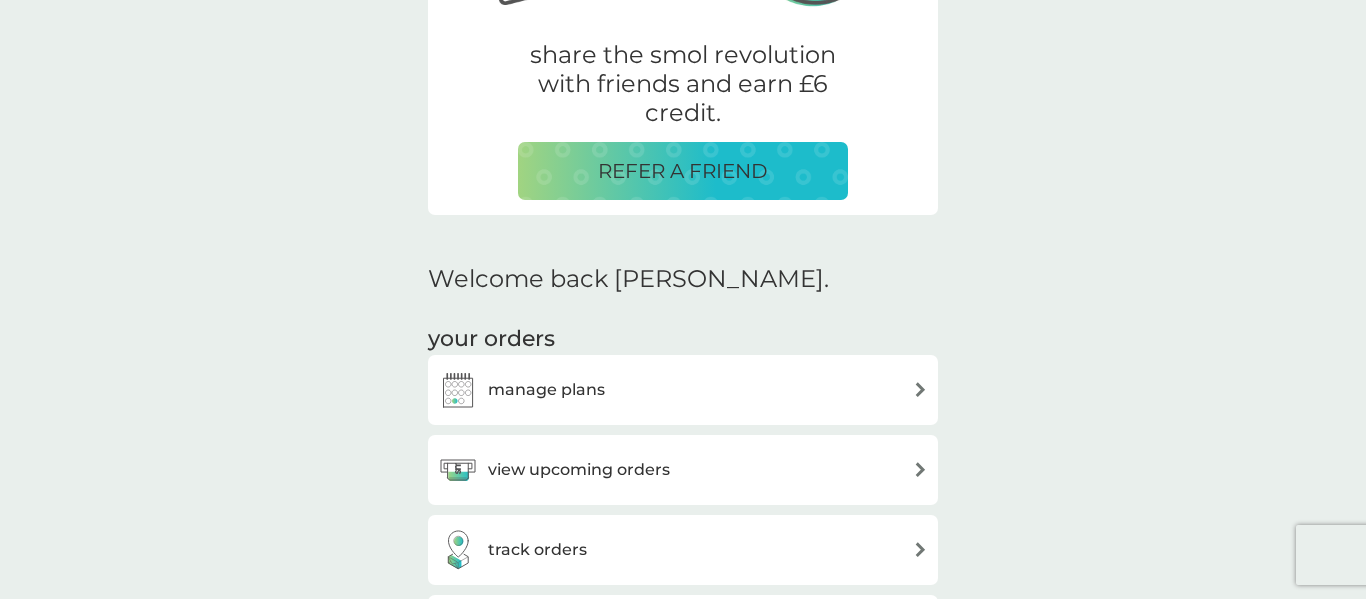 click on "manage plans" at bounding box center (683, 390) 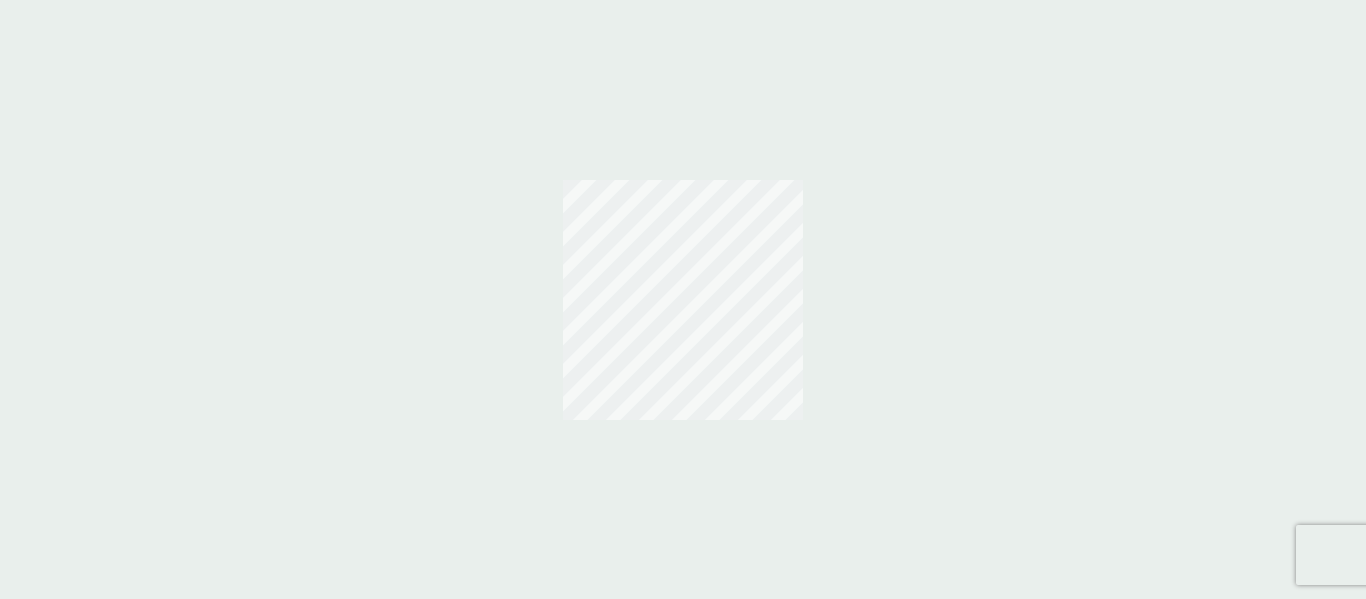 scroll, scrollTop: 0, scrollLeft: 0, axis: both 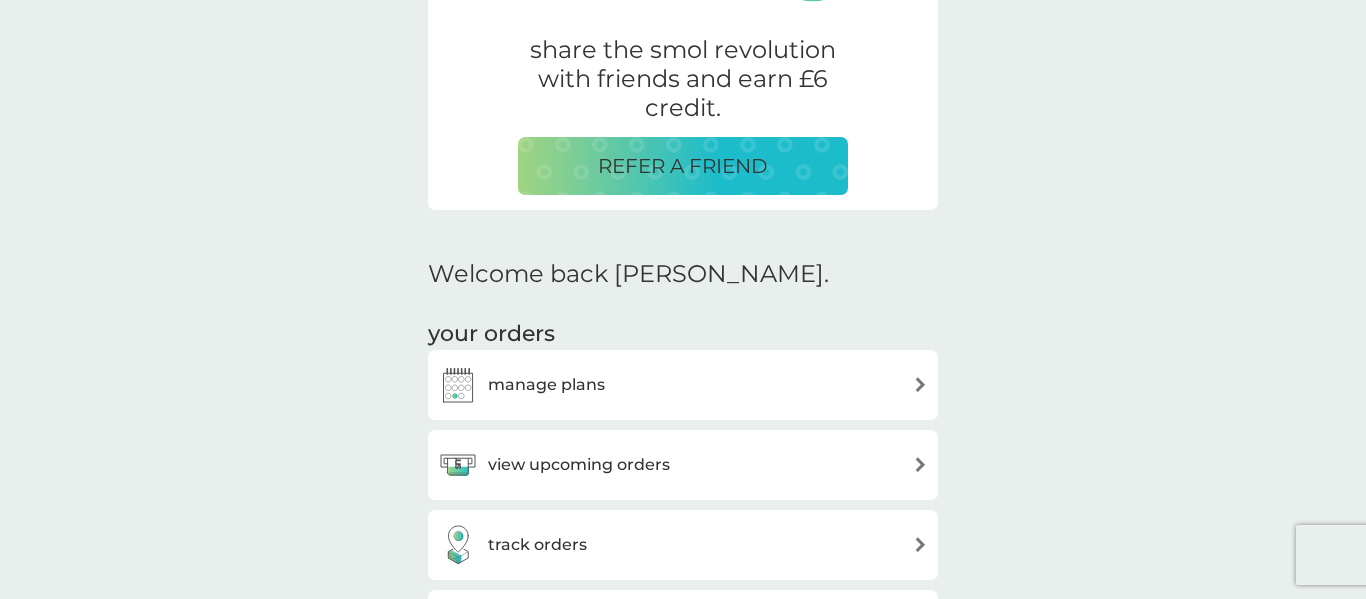 click on "manage plans" at bounding box center [683, 385] 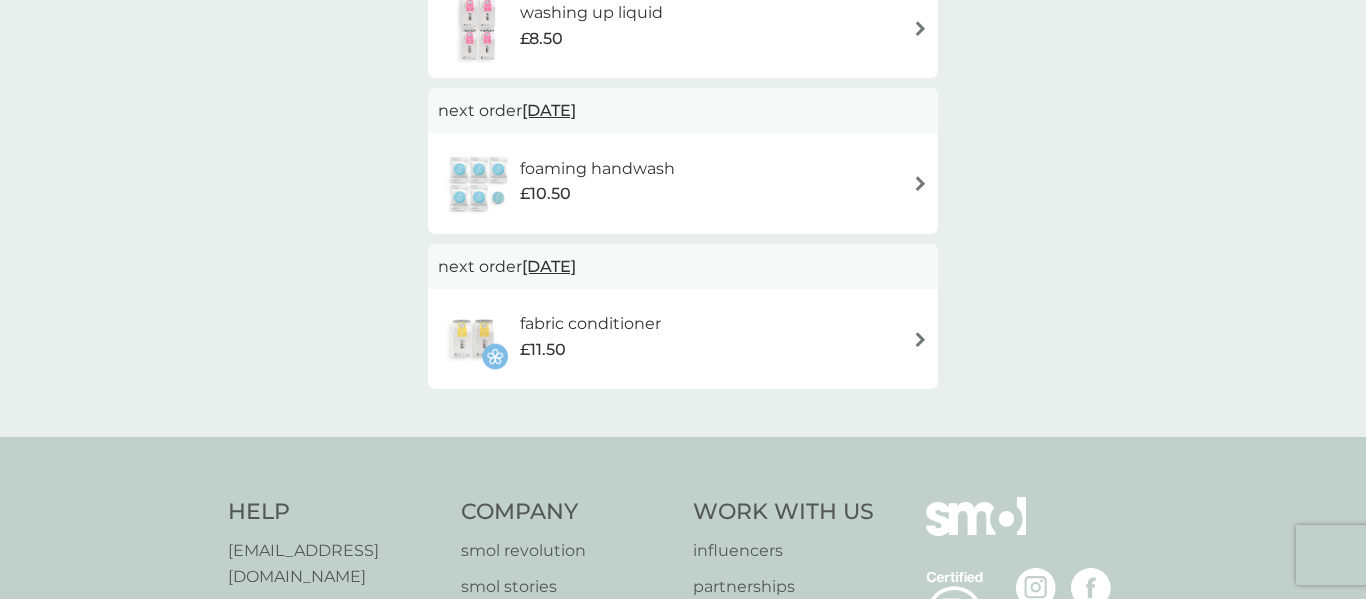 scroll, scrollTop: 0, scrollLeft: 0, axis: both 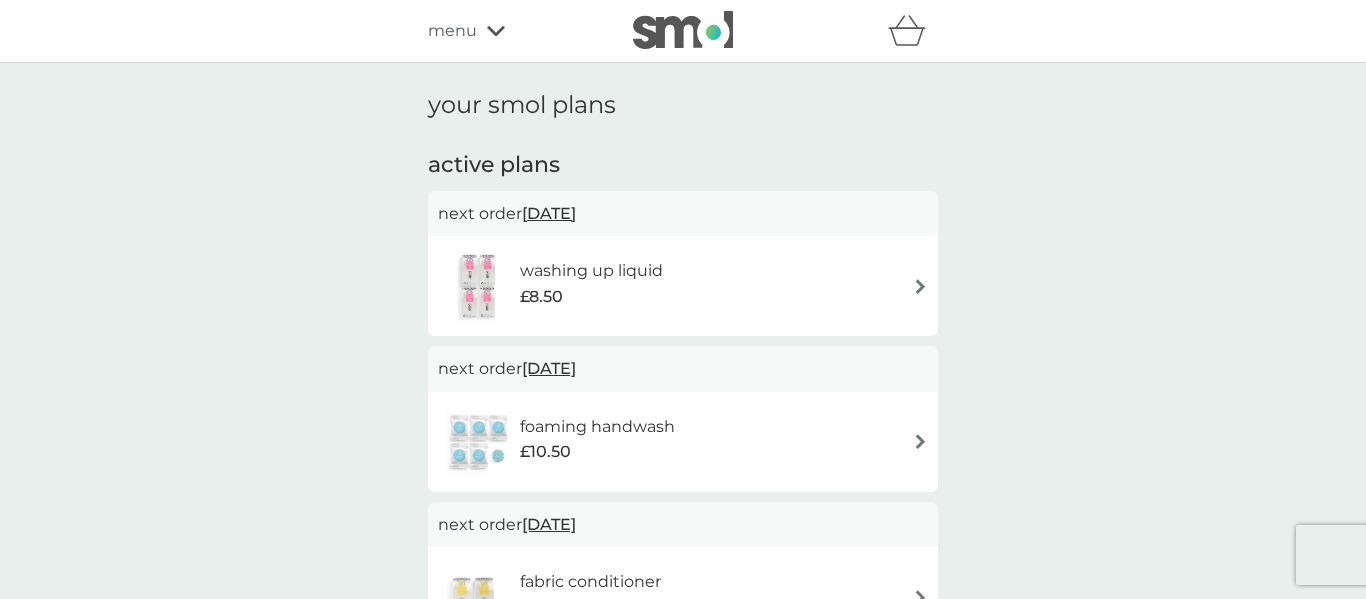 click on "menu" at bounding box center (452, 31) 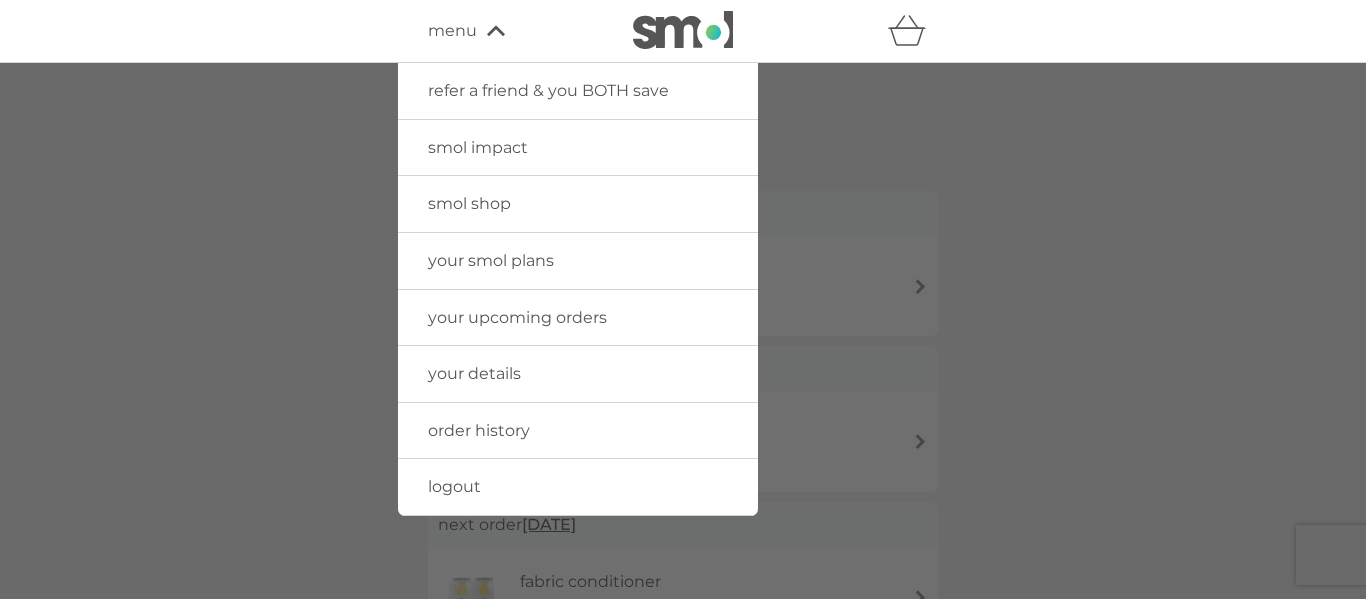 click on "smol shop" at bounding box center (469, 203) 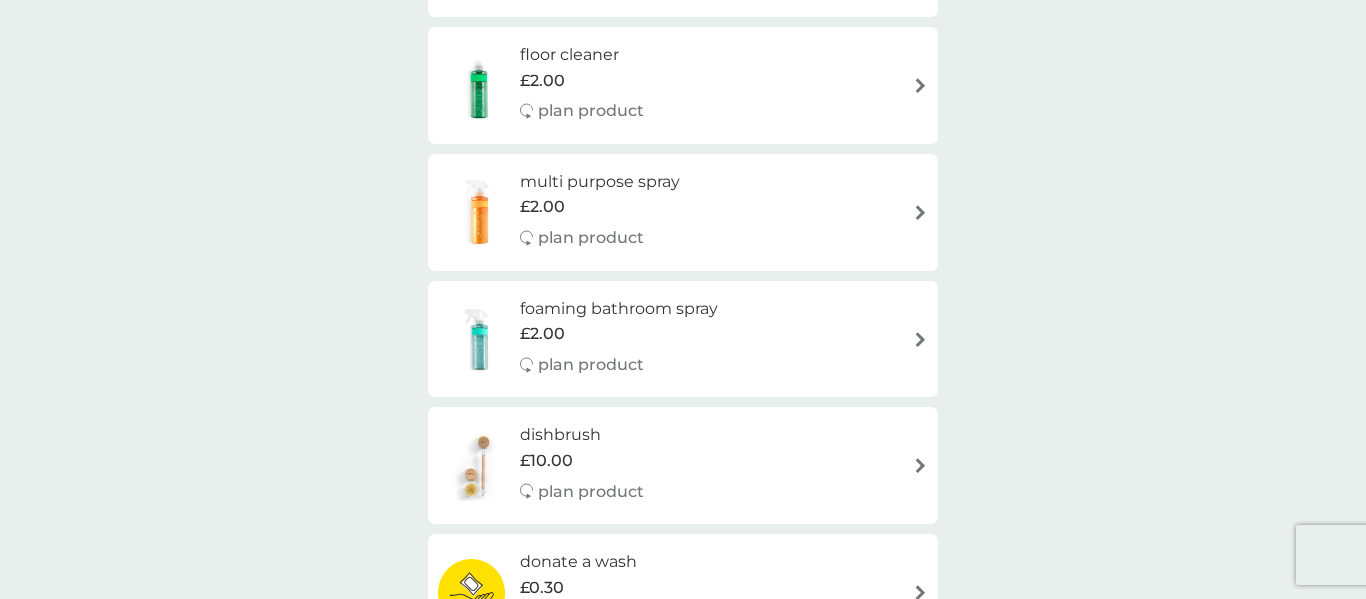 scroll, scrollTop: 814, scrollLeft: 0, axis: vertical 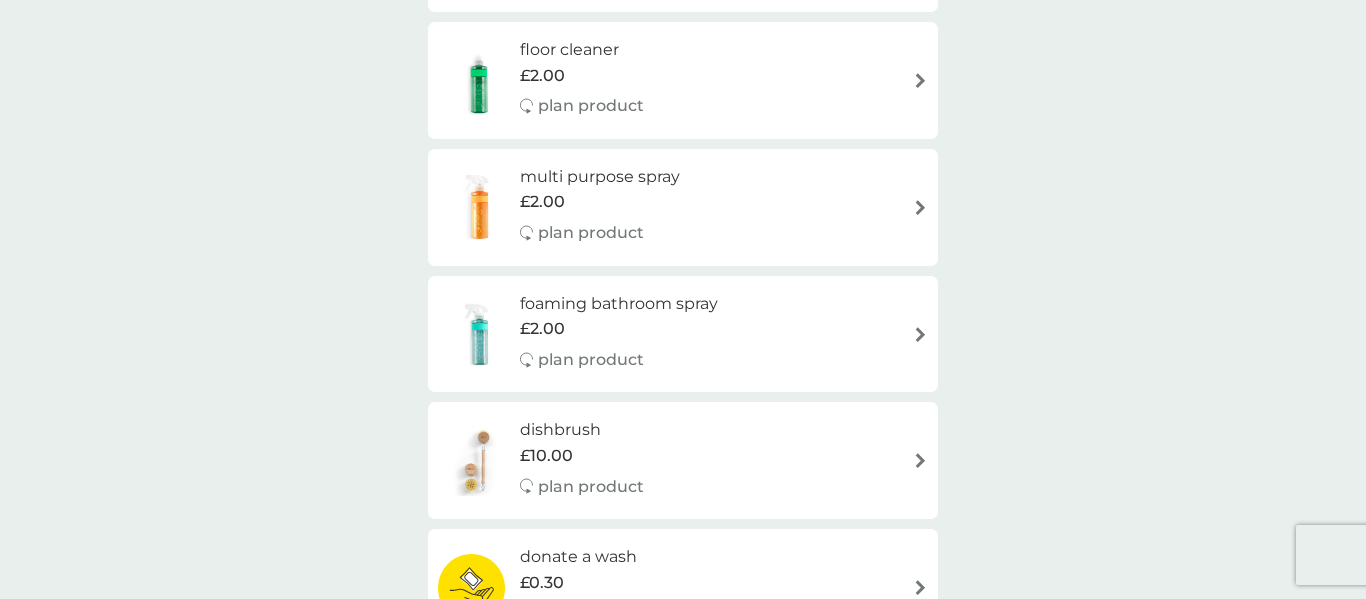 click on "dishbrush £10.00 plan product" at bounding box center [683, 460] 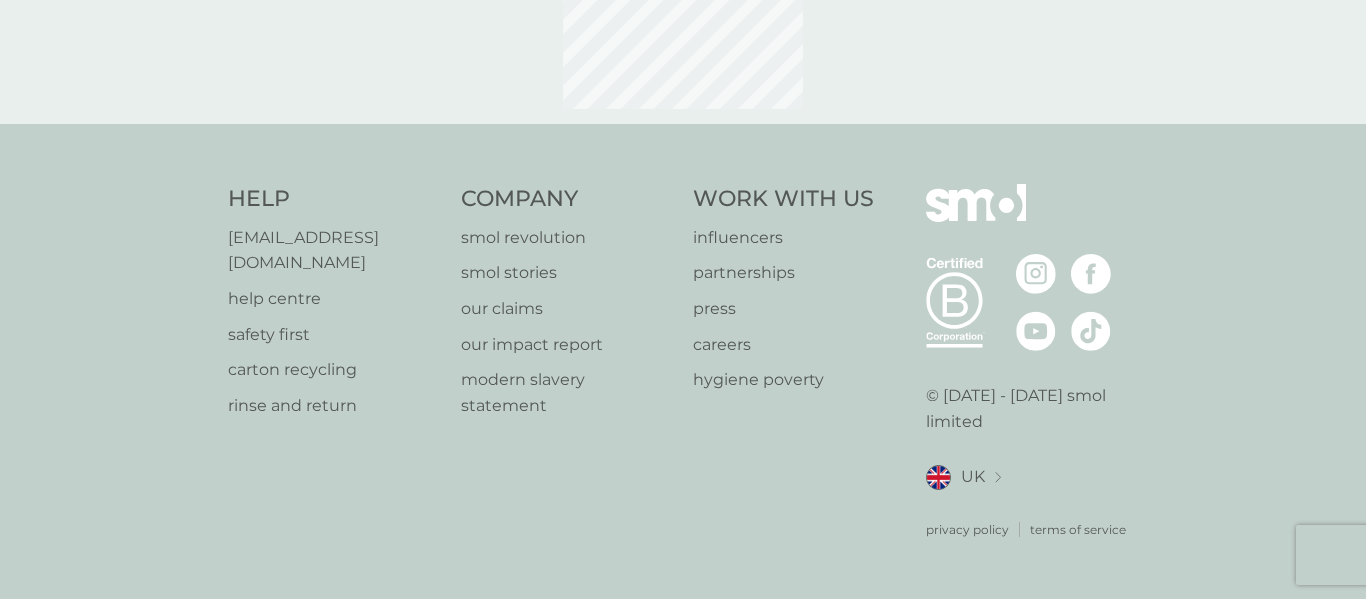scroll, scrollTop: 0, scrollLeft: 0, axis: both 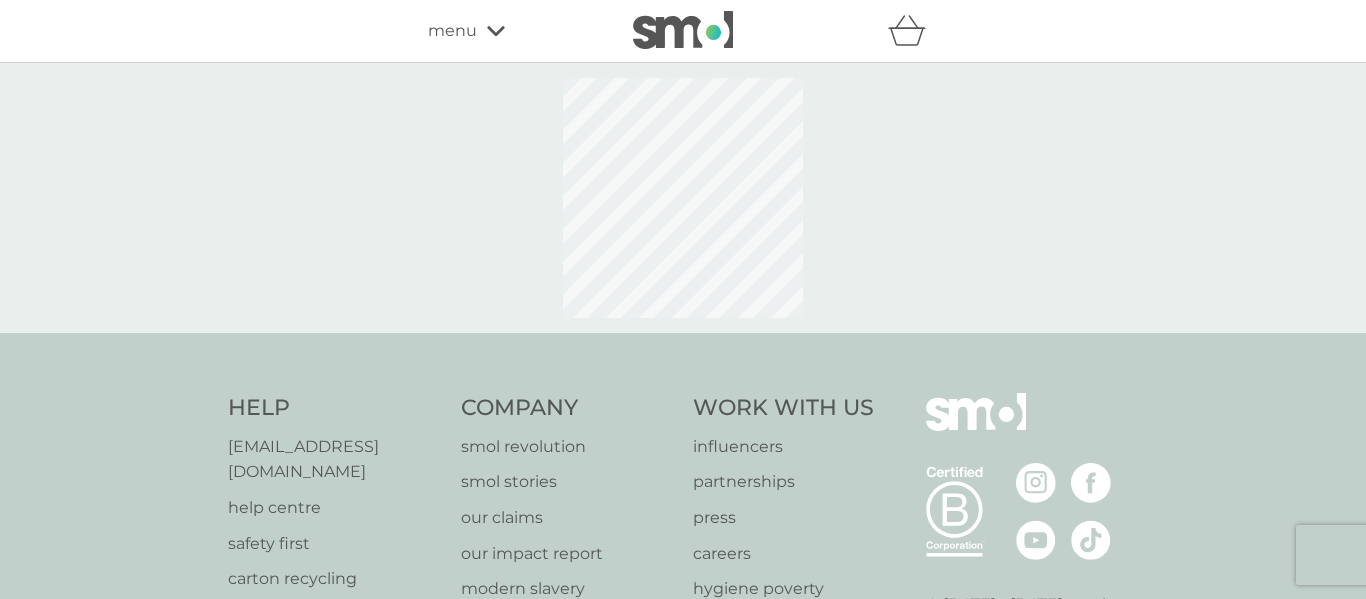 select on "245" 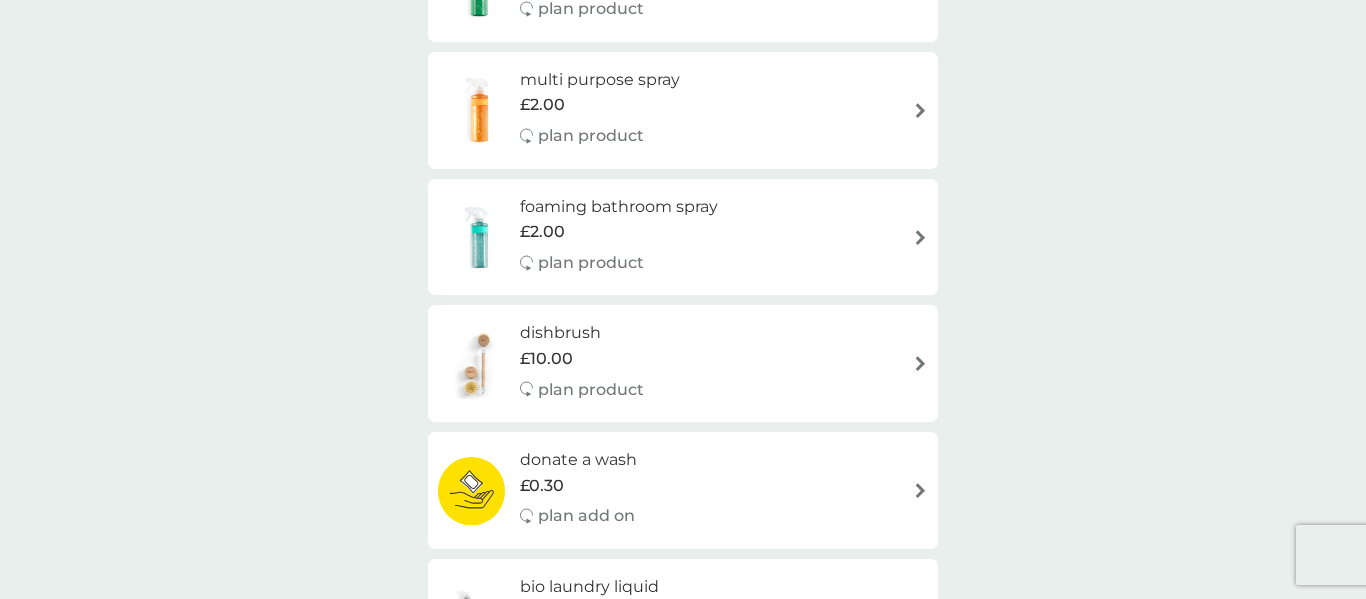 scroll, scrollTop: 914, scrollLeft: 0, axis: vertical 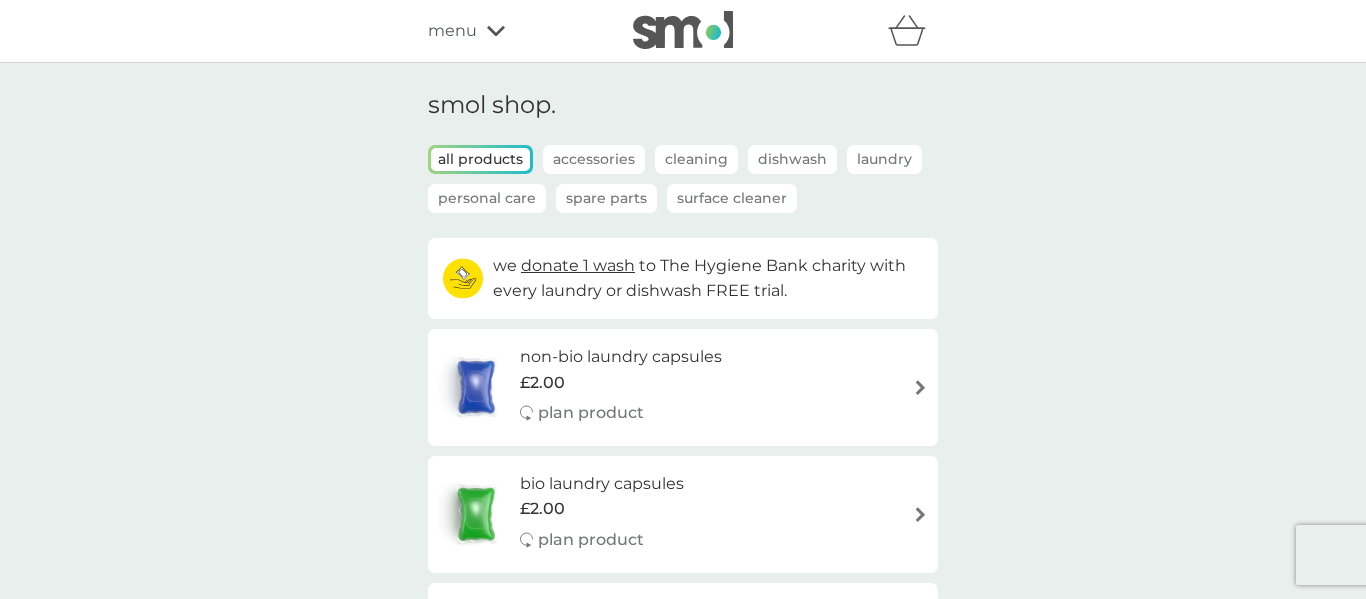 click at bounding box center (683, 30) 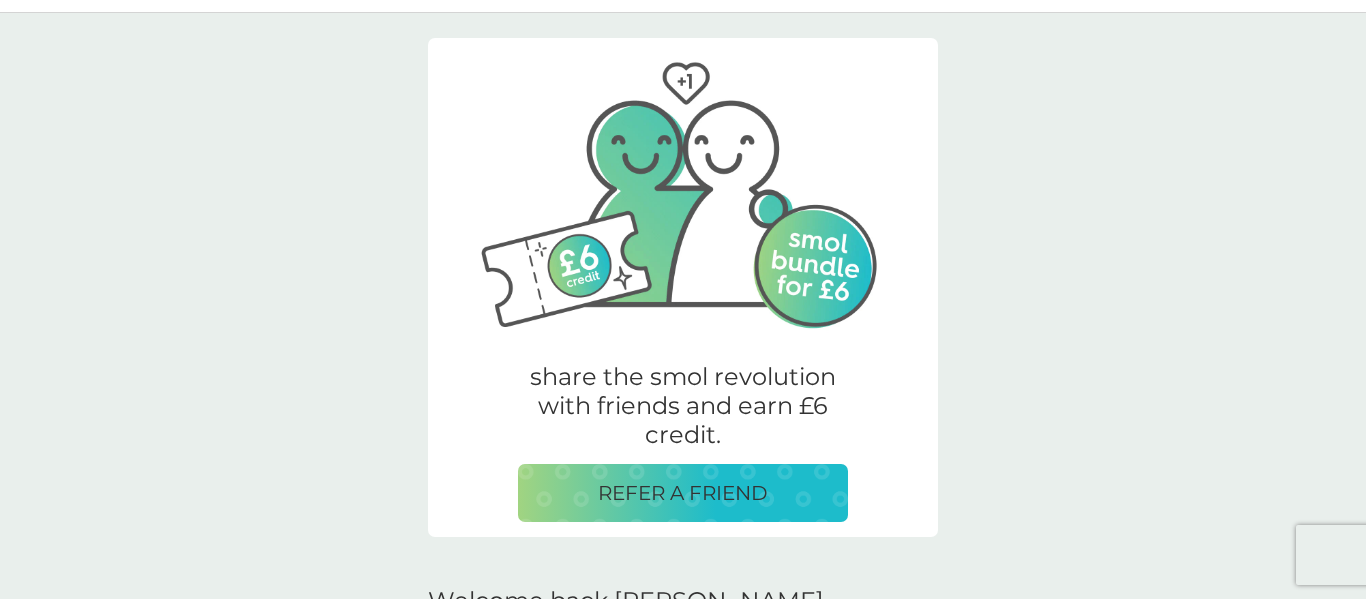 scroll, scrollTop: 0, scrollLeft: 0, axis: both 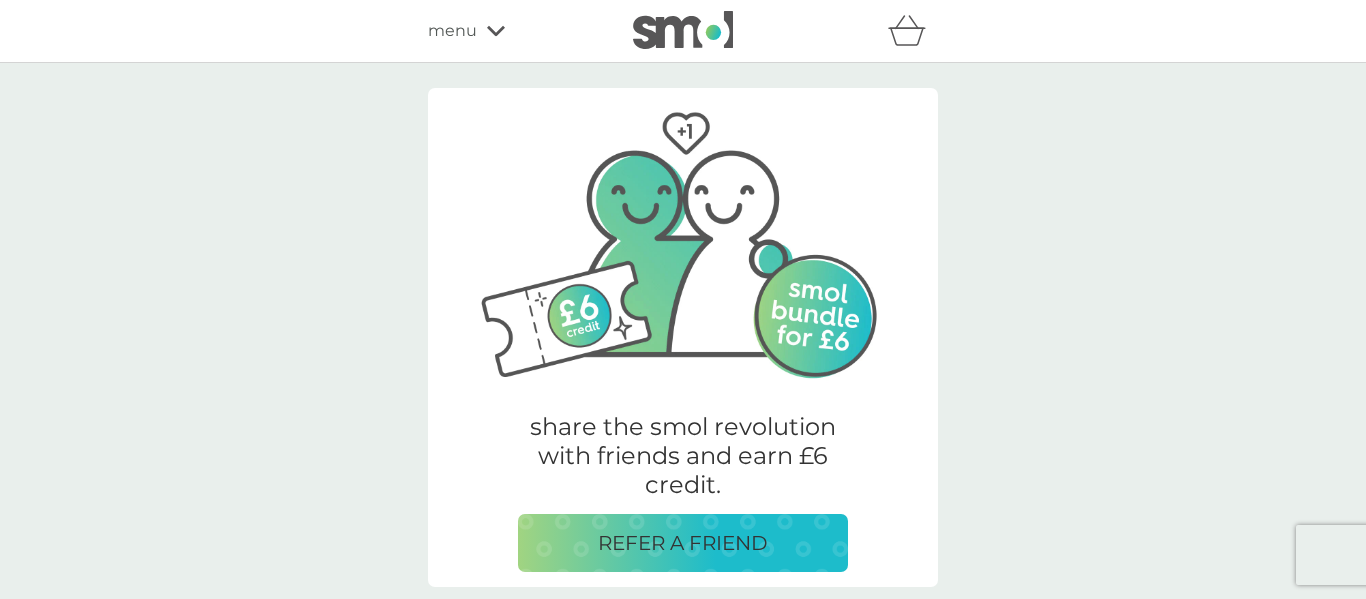 click on "menu" at bounding box center (513, 31) 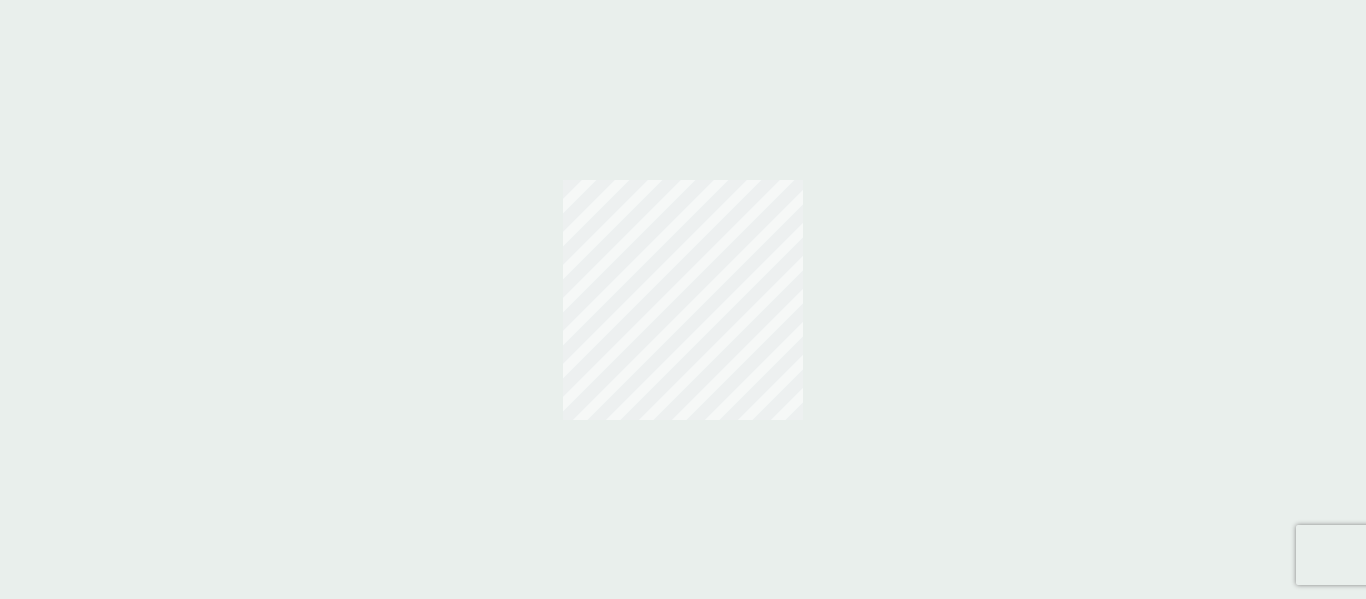 scroll, scrollTop: 0, scrollLeft: 0, axis: both 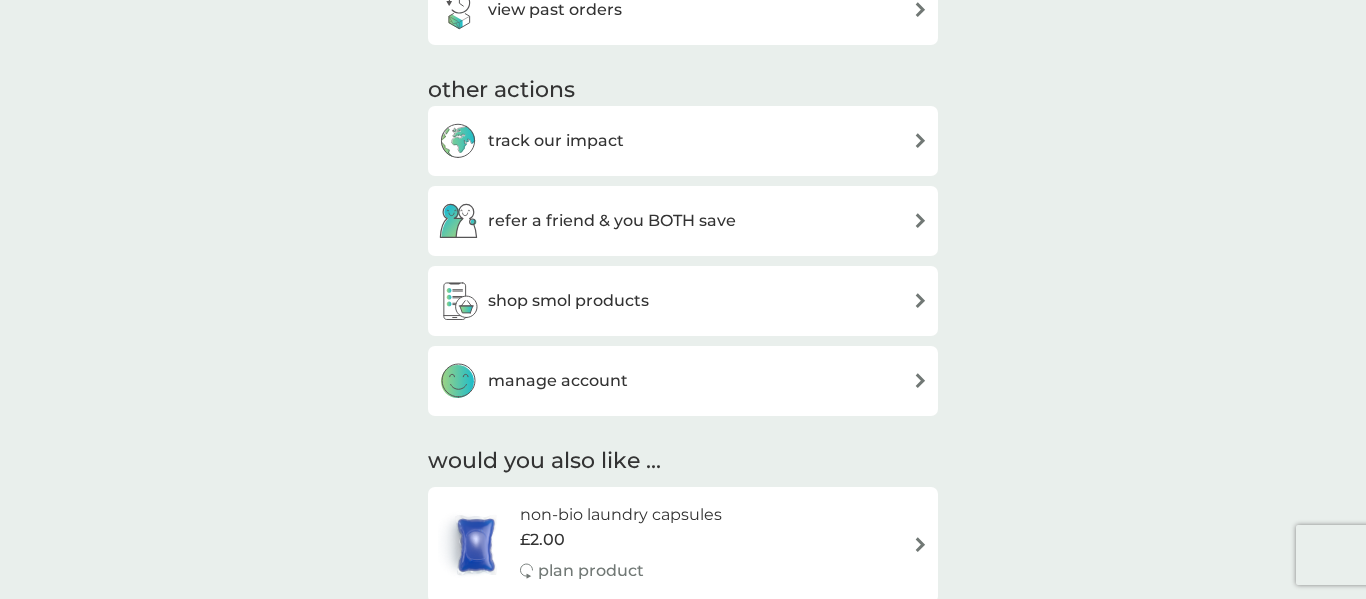 click on "shop smol products" at bounding box center [683, 301] 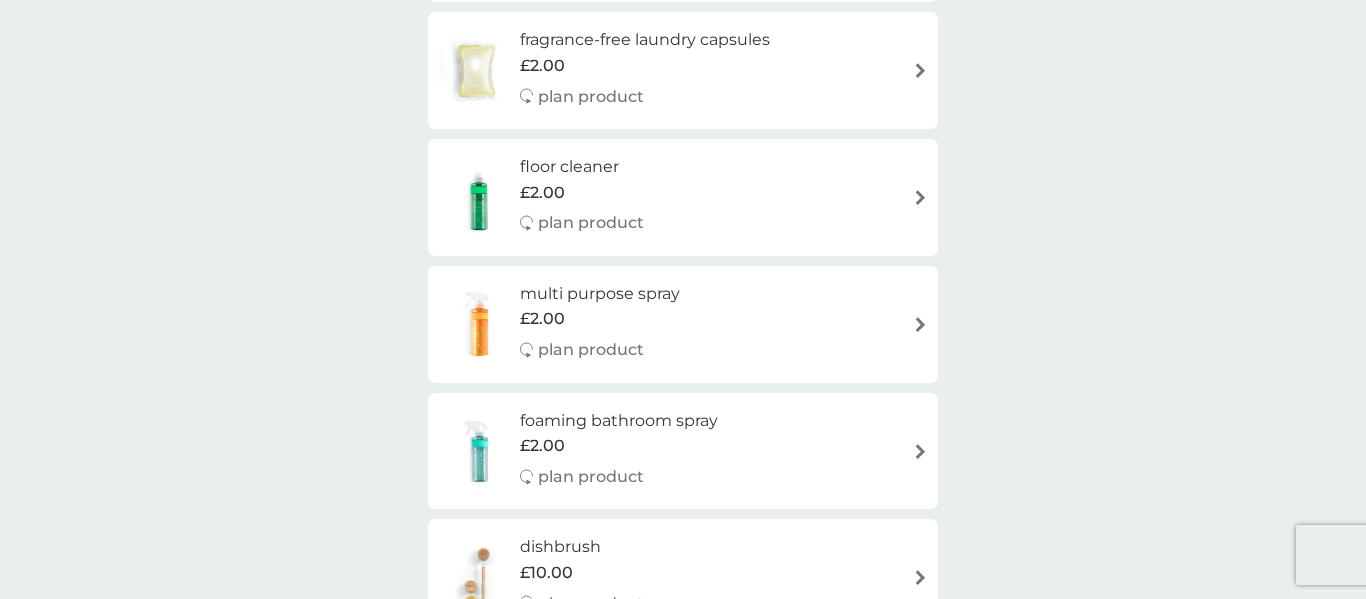 scroll, scrollTop: 754, scrollLeft: 0, axis: vertical 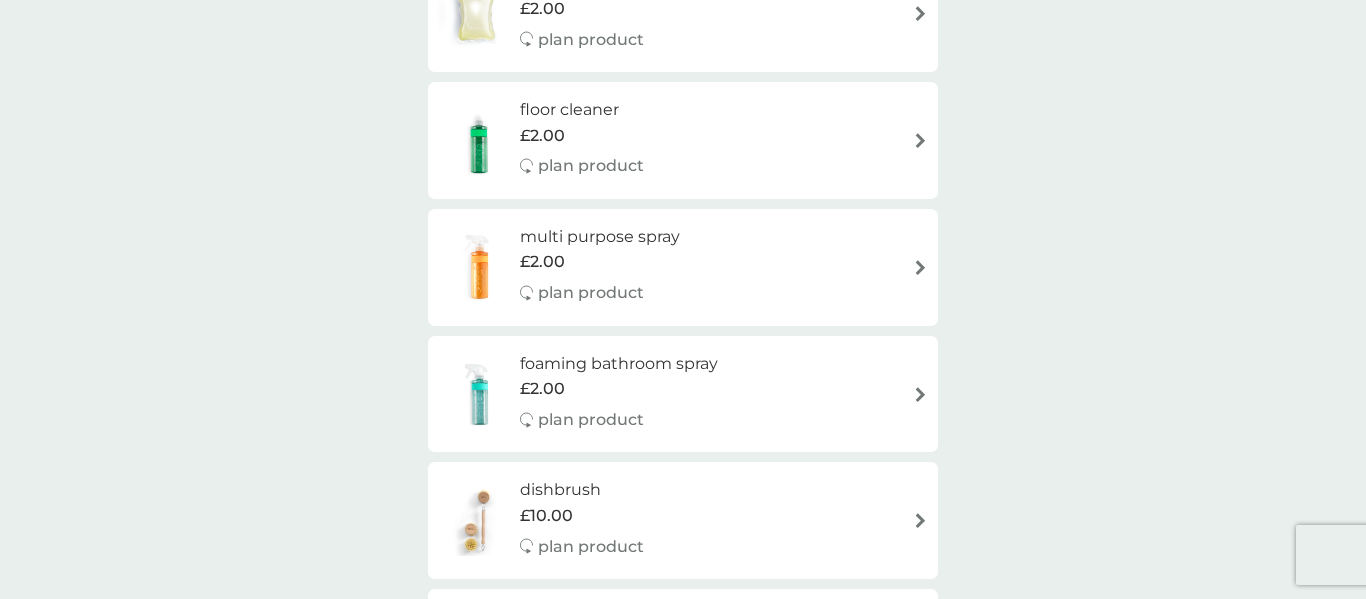 click on "£2.00" at bounding box center [600, 262] 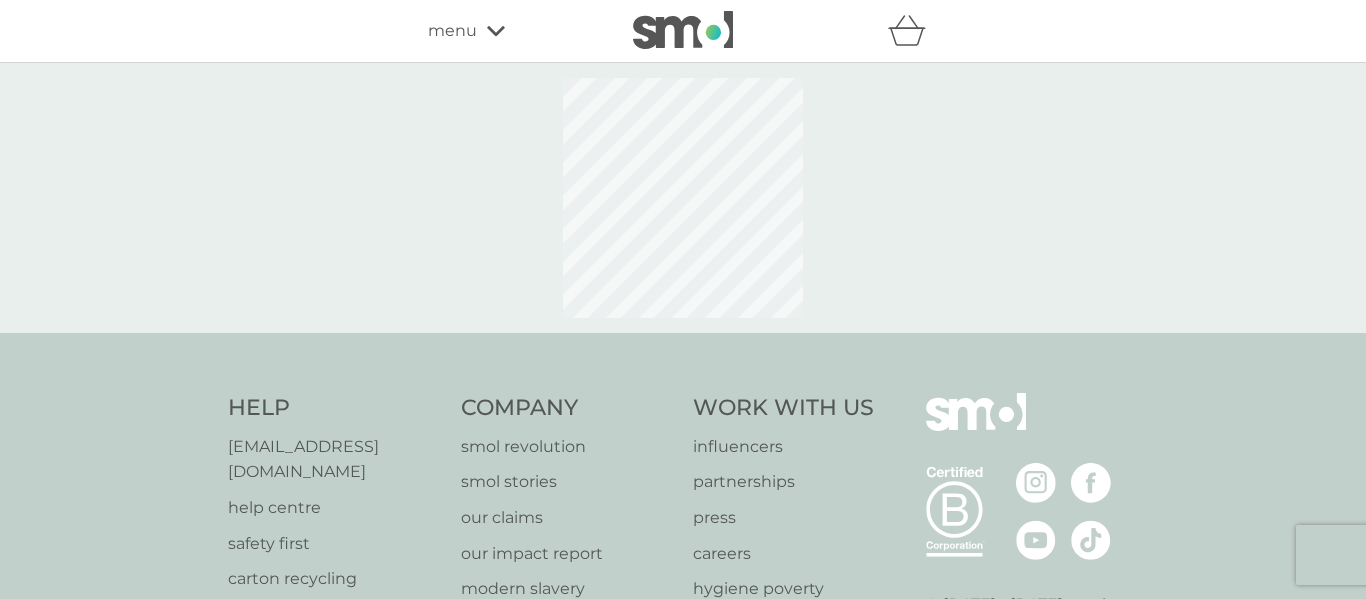 select on "112" 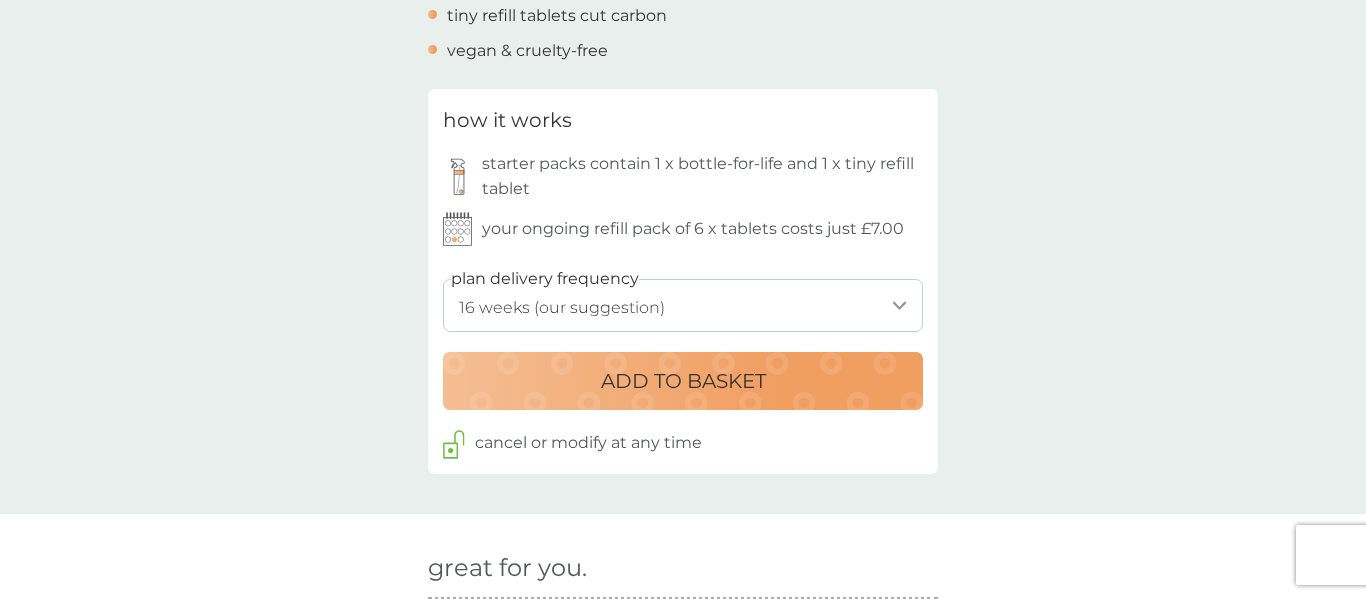 scroll, scrollTop: 923, scrollLeft: 0, axis: vertical 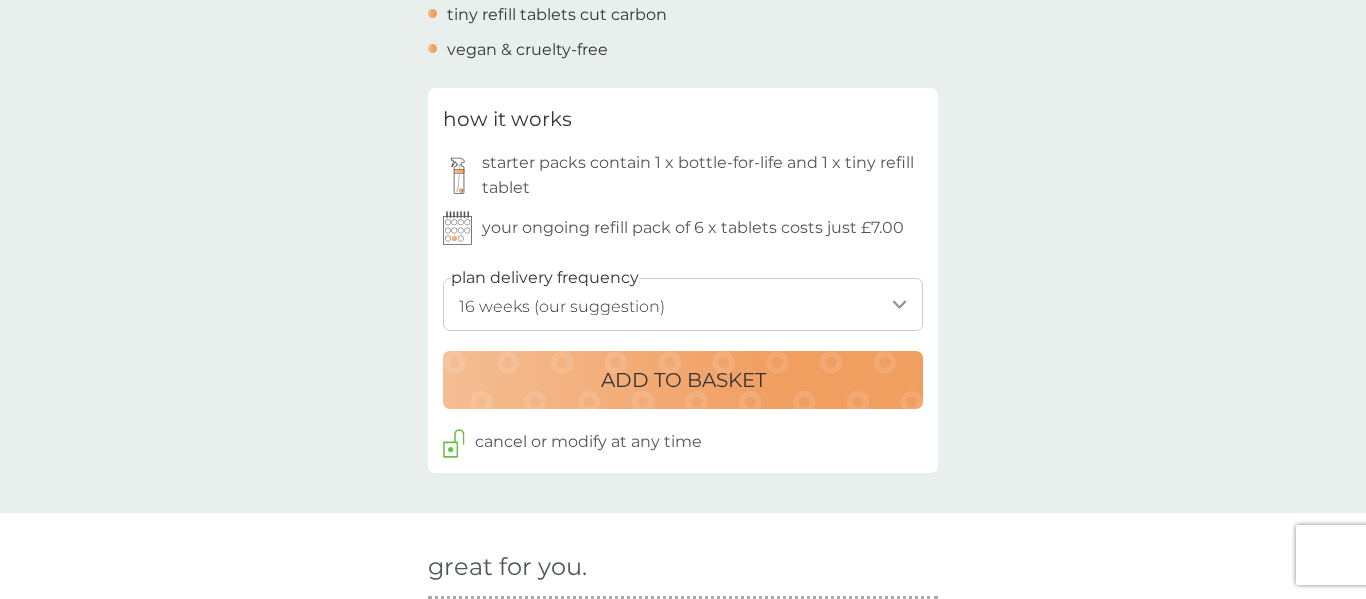 click on "ADD TO BASKET" at bounding box center (683, 380) 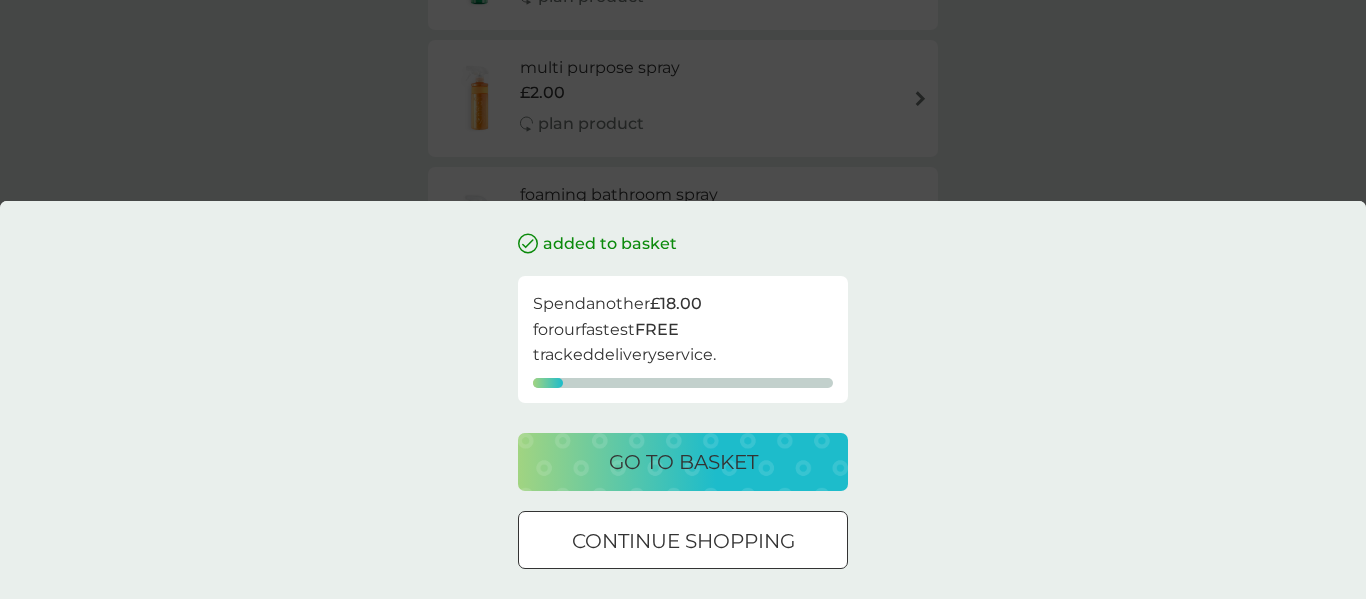 scroll, scrollTop: 0, scrollLeft: 0, axis: both 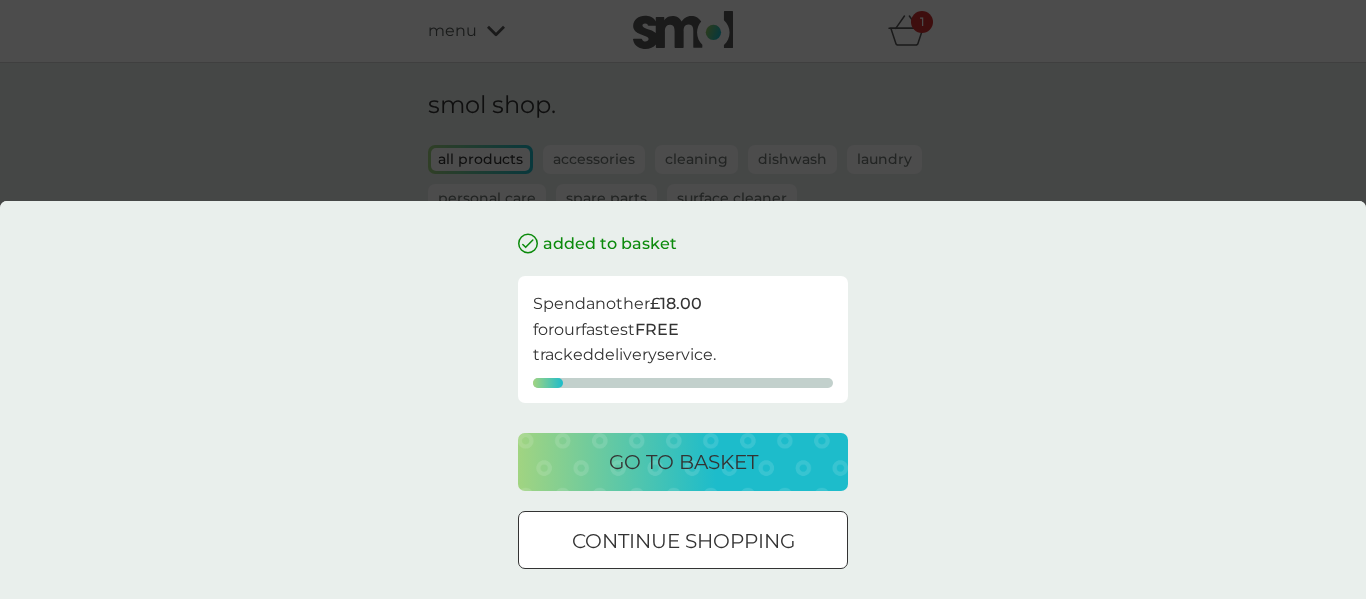 click on "continue shopping" at bounding box center [683, 541] 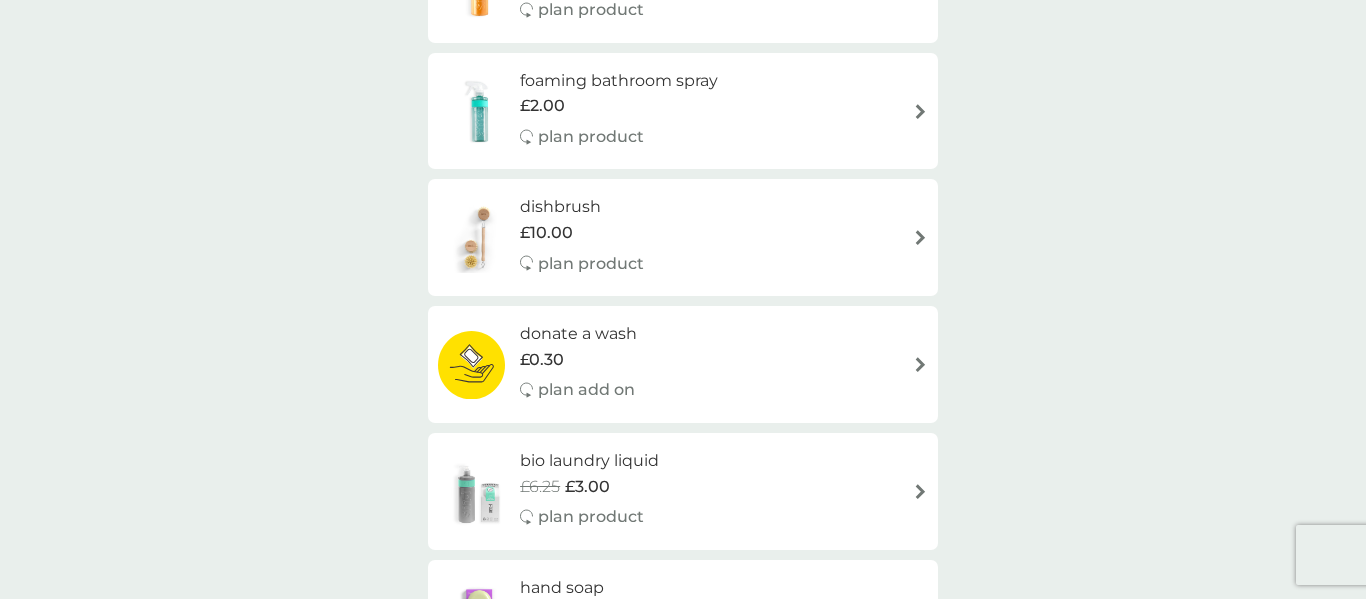 scroll, scrollTop: 1039, scrollLeft: 0, axis: vertical 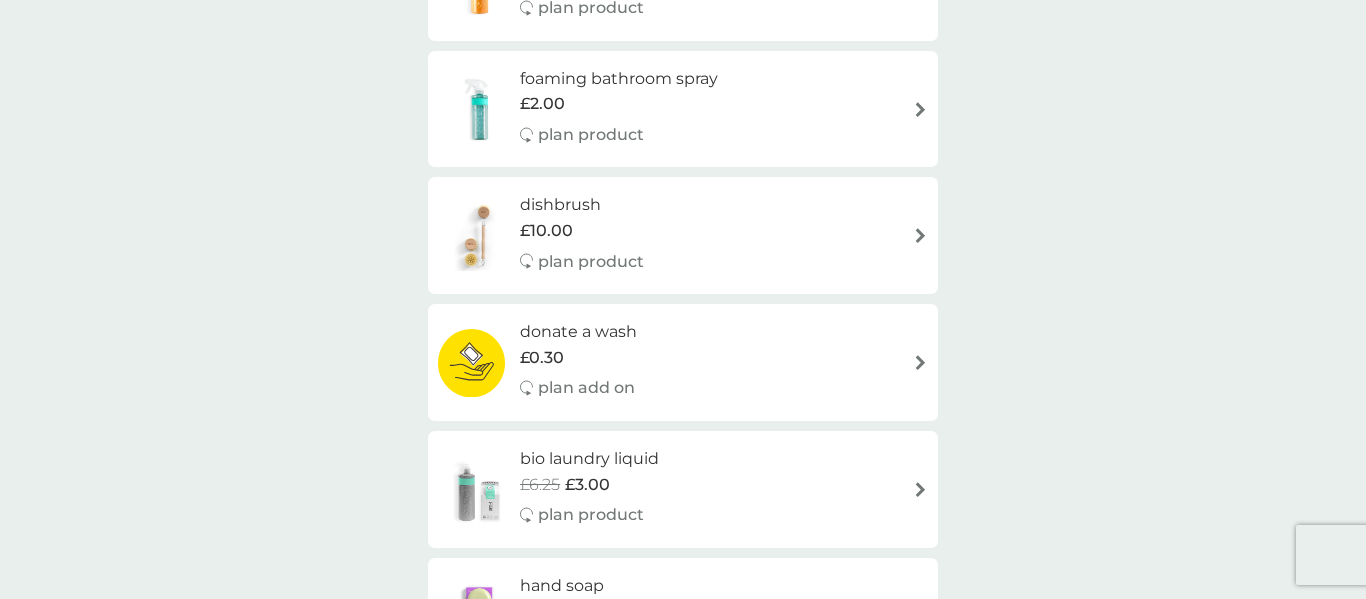 click on "dishbrush £10.00 plan product" at bounding box center (683, 235) 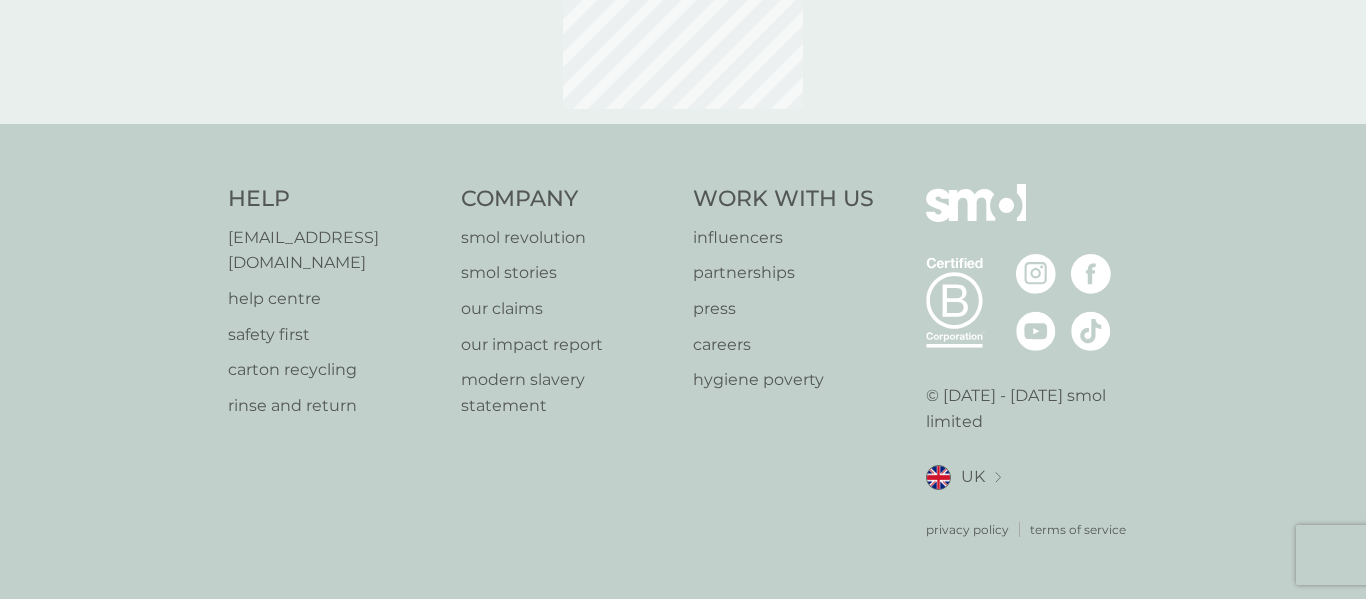 scroll, scrollTop: 0, scrollLeft: 0, axis: both 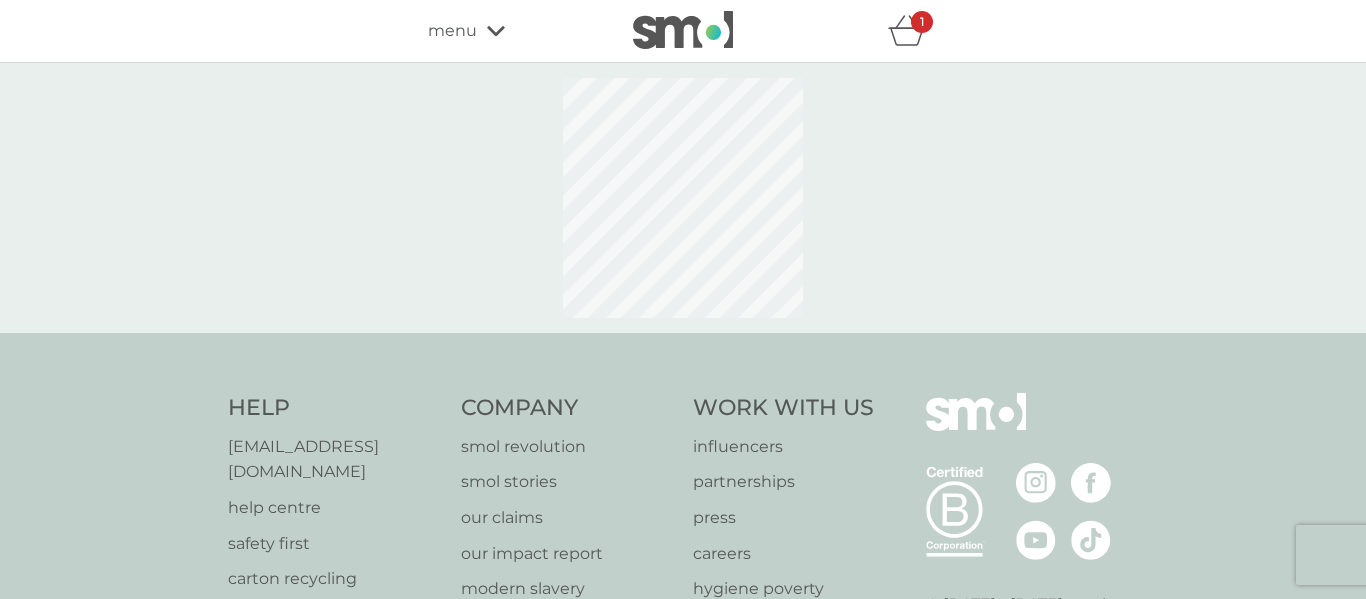 select on "245" 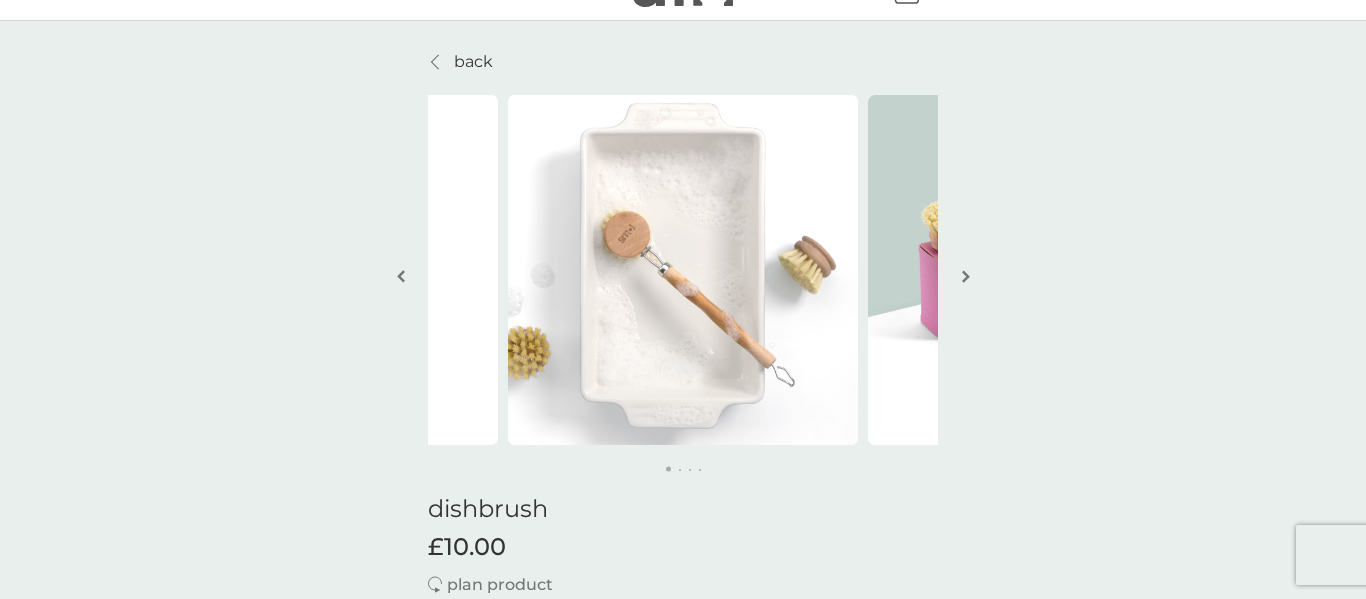 scroll, scrollTop: 29, scrollLeft: 0, axis: vertical 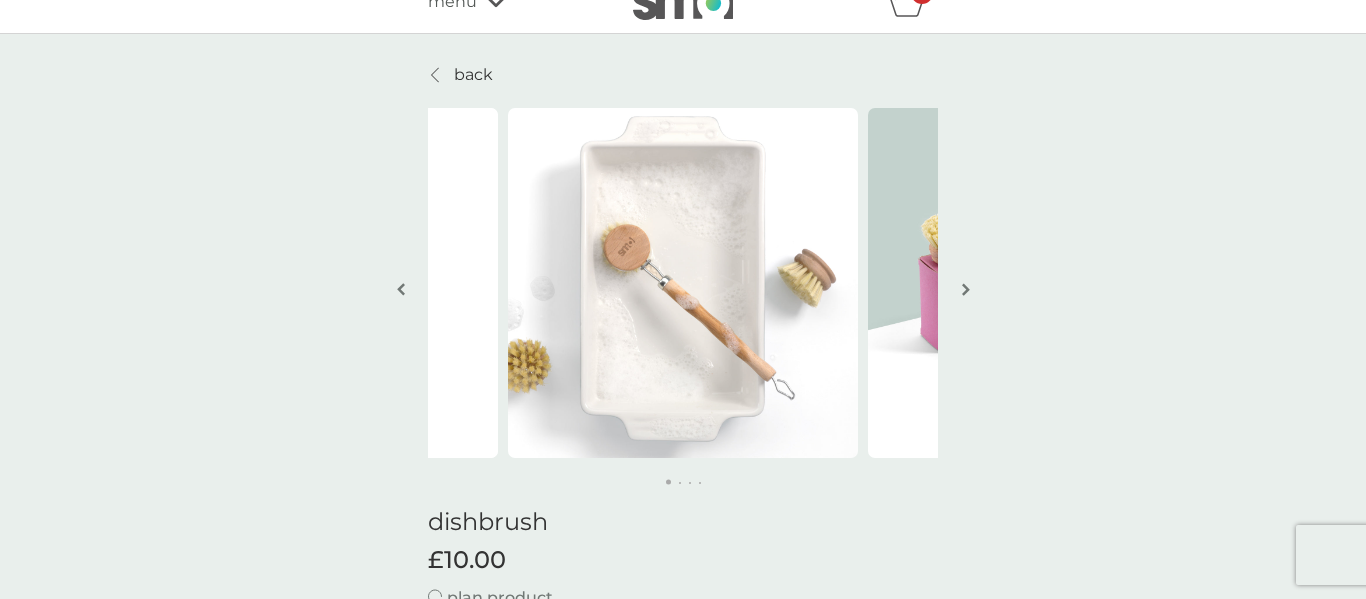 click at bounding box center [966, 289] 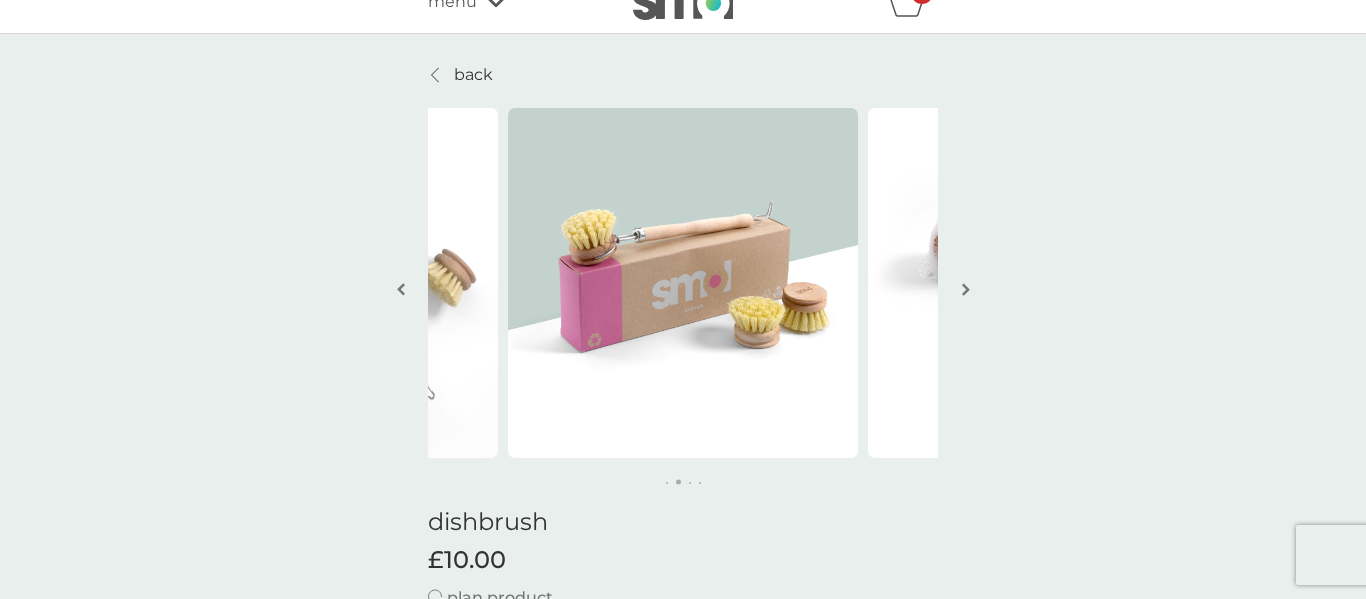click at bounding box center [966, 289] 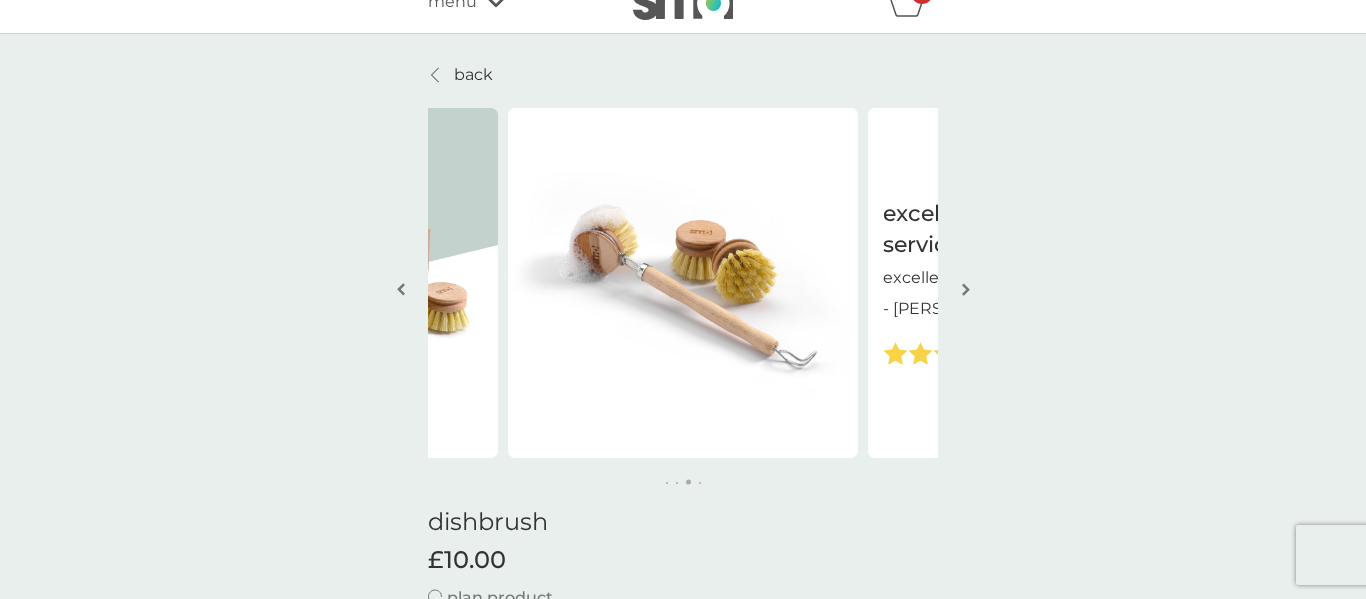 click at bounding box center (966, 289) 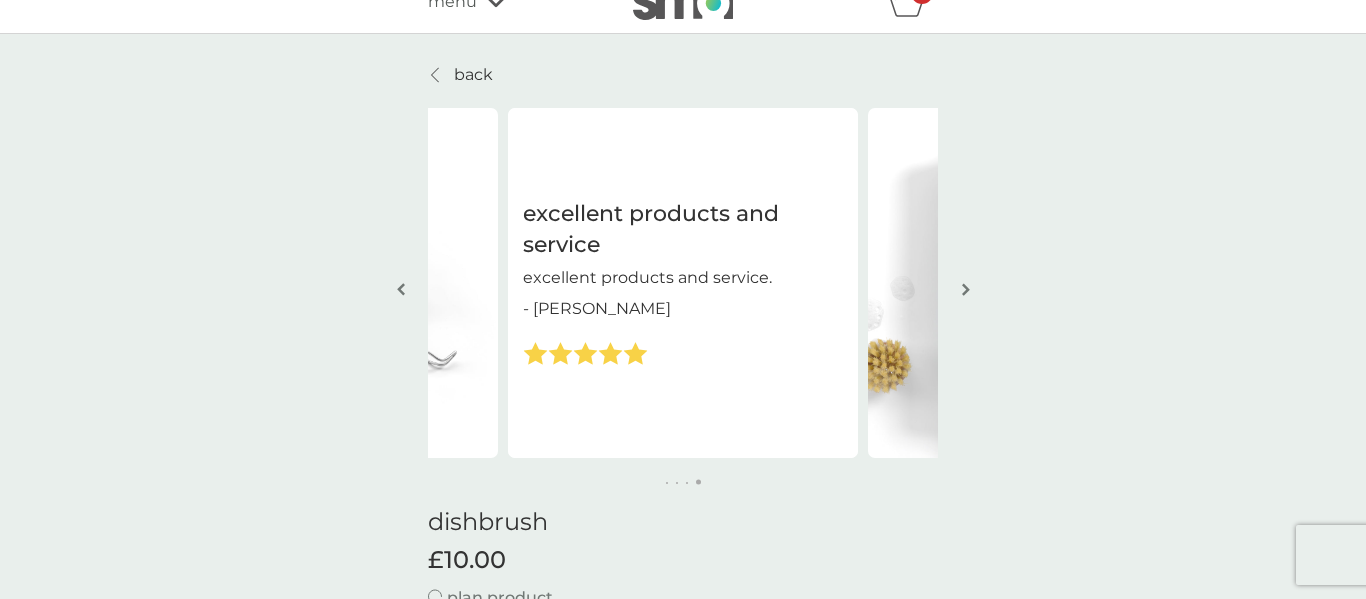 click at bounding box center [966, 289] 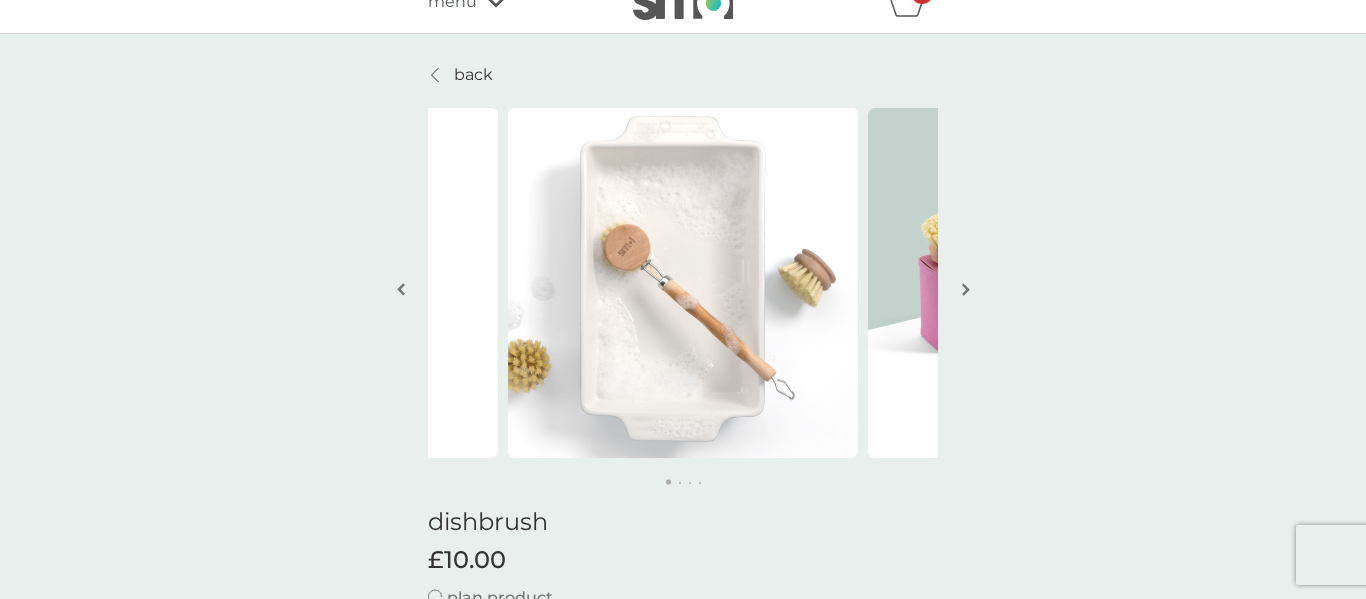 click at bounding box center [966, 289] 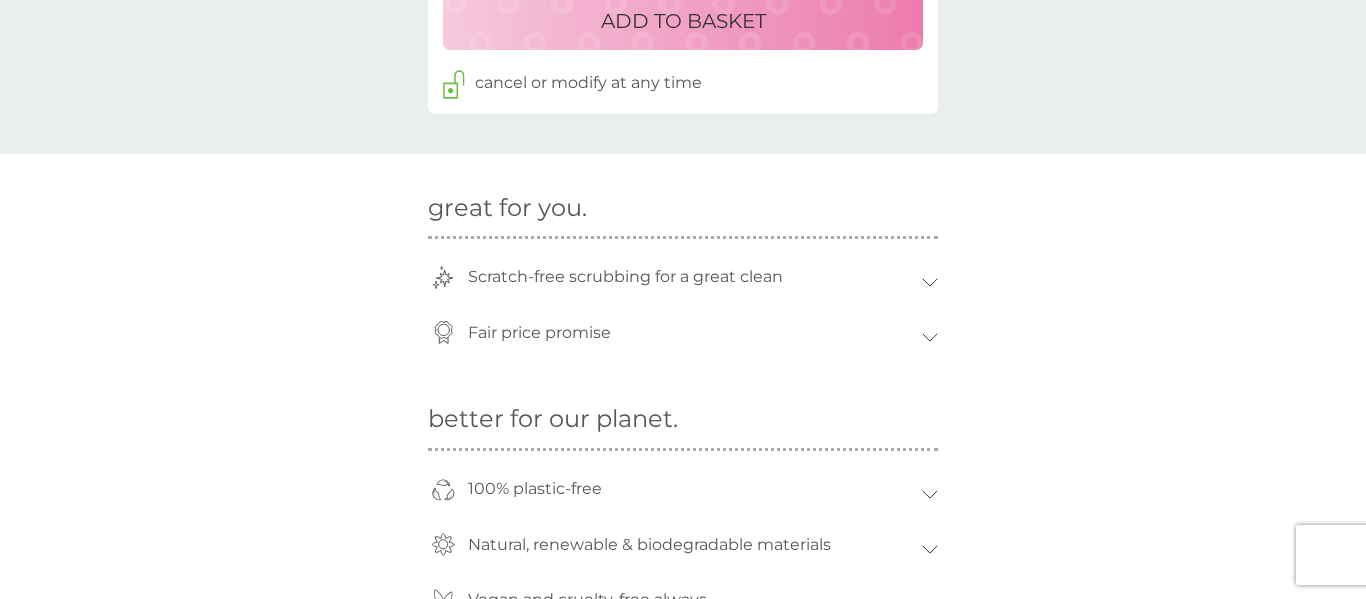 scroll, scrollTop: 1286, scrollLeft: 0, axis: vertical 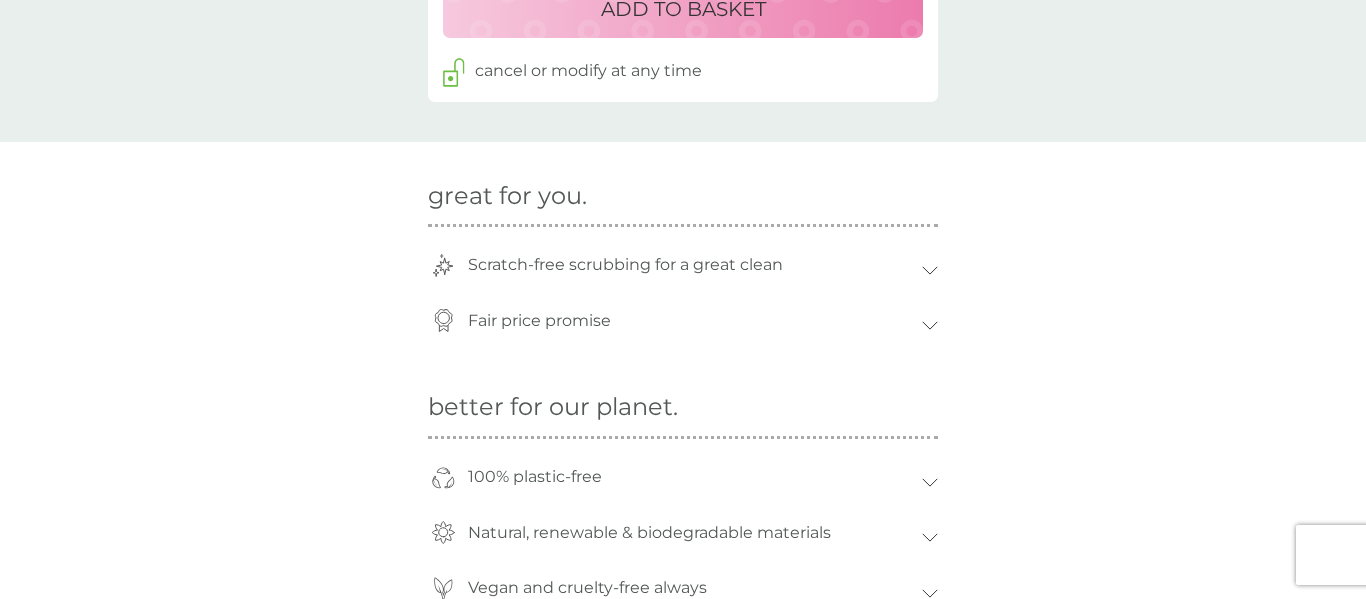 click 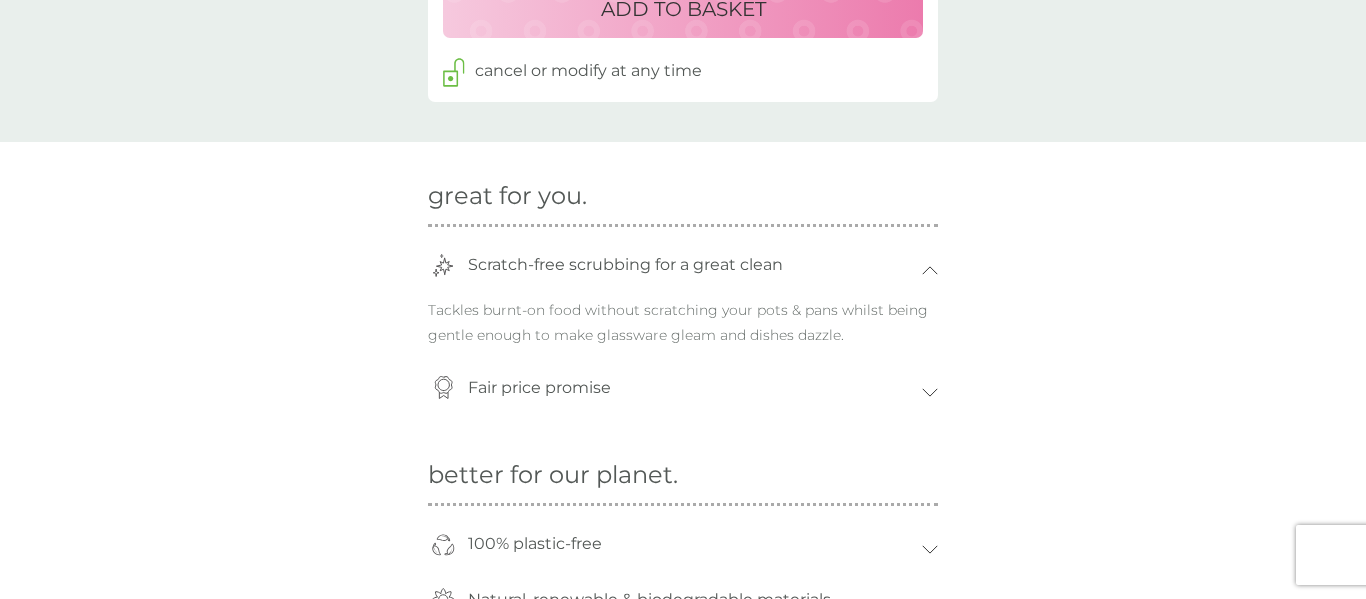 click 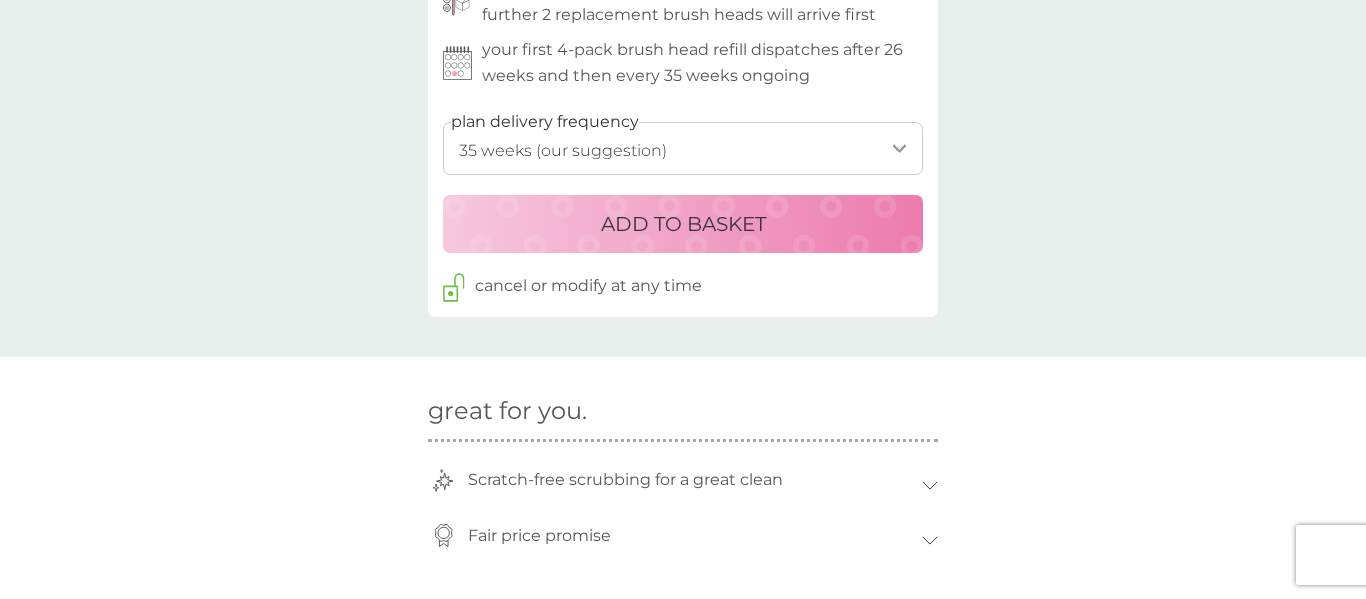 scroll, scrollTop: 1072, scrollLeft: 0, axis: vertical 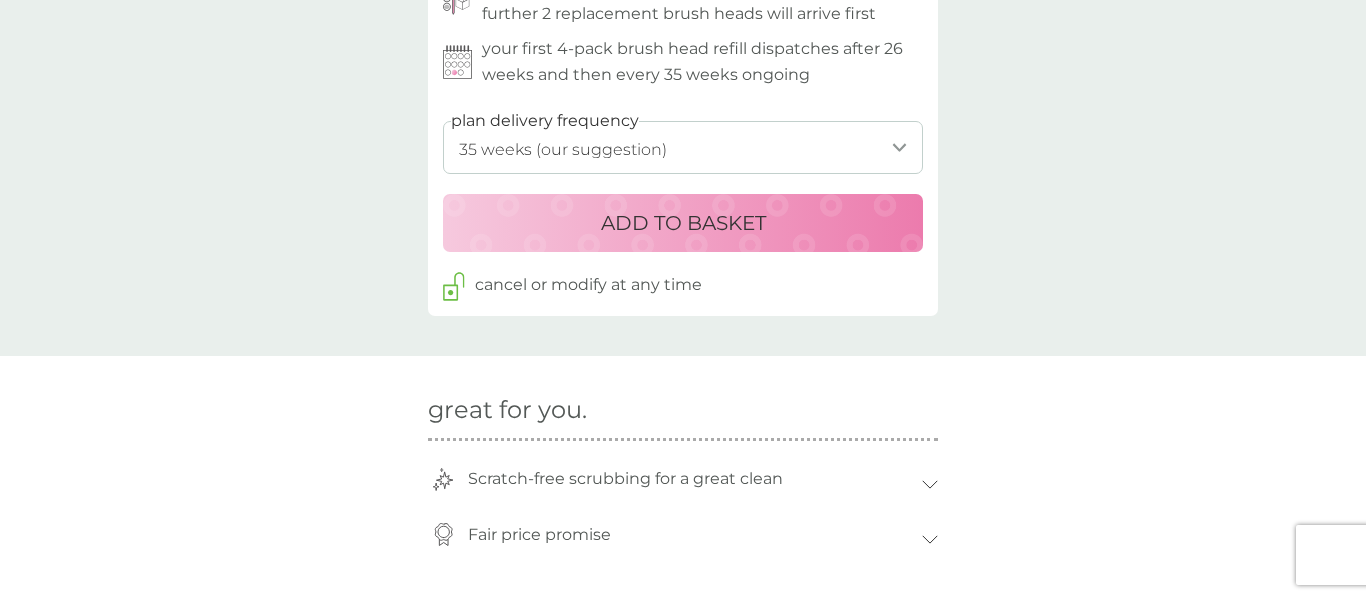 click on "ADD TO BASKET" at bounding box center [683, 223] 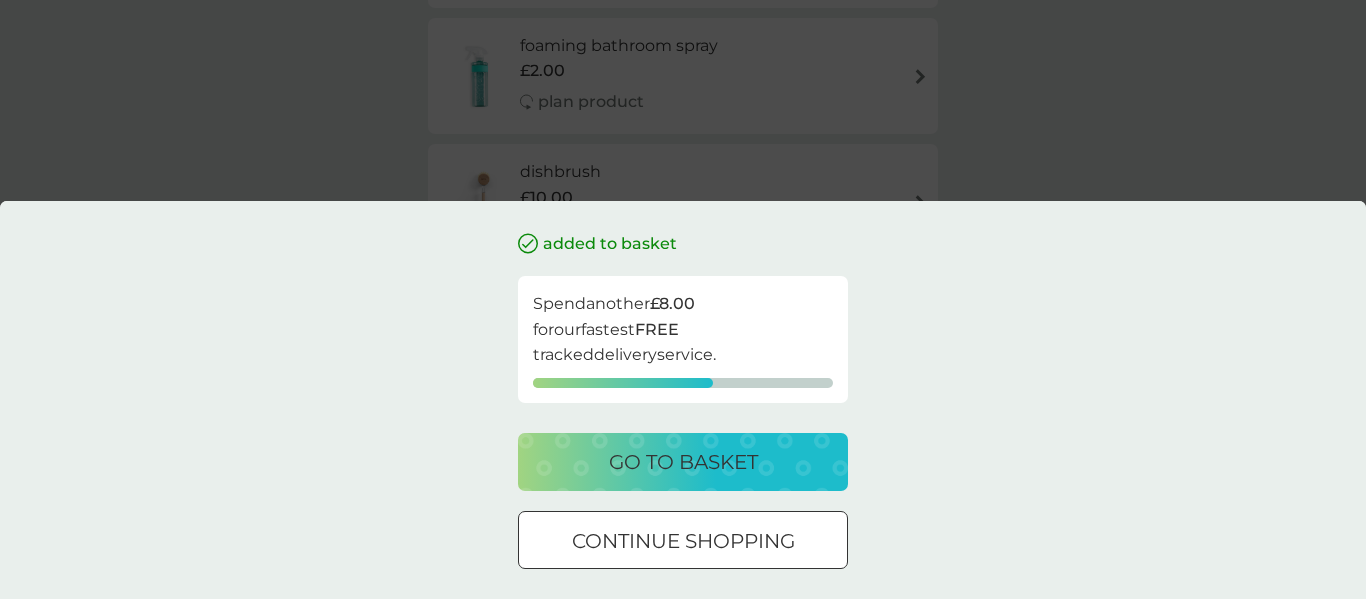 scroll, scrollTop: 0, scrollLeft: 0, axis: both 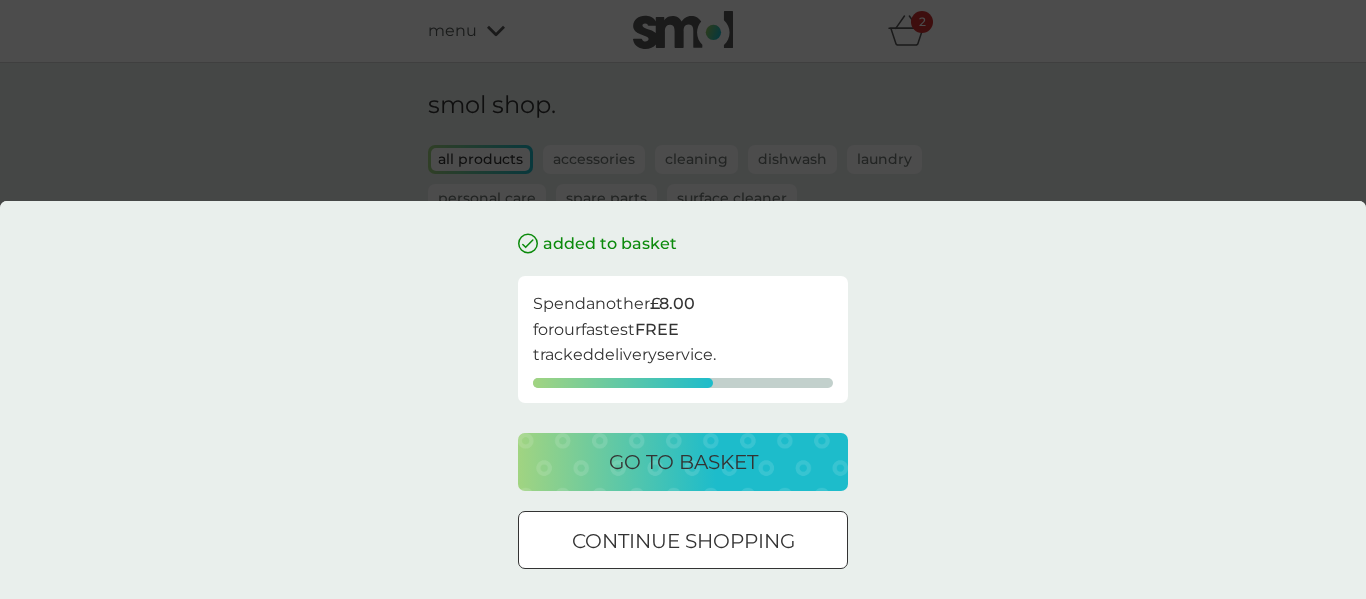 click on "continue shopping" at bounding box center [683, 541] 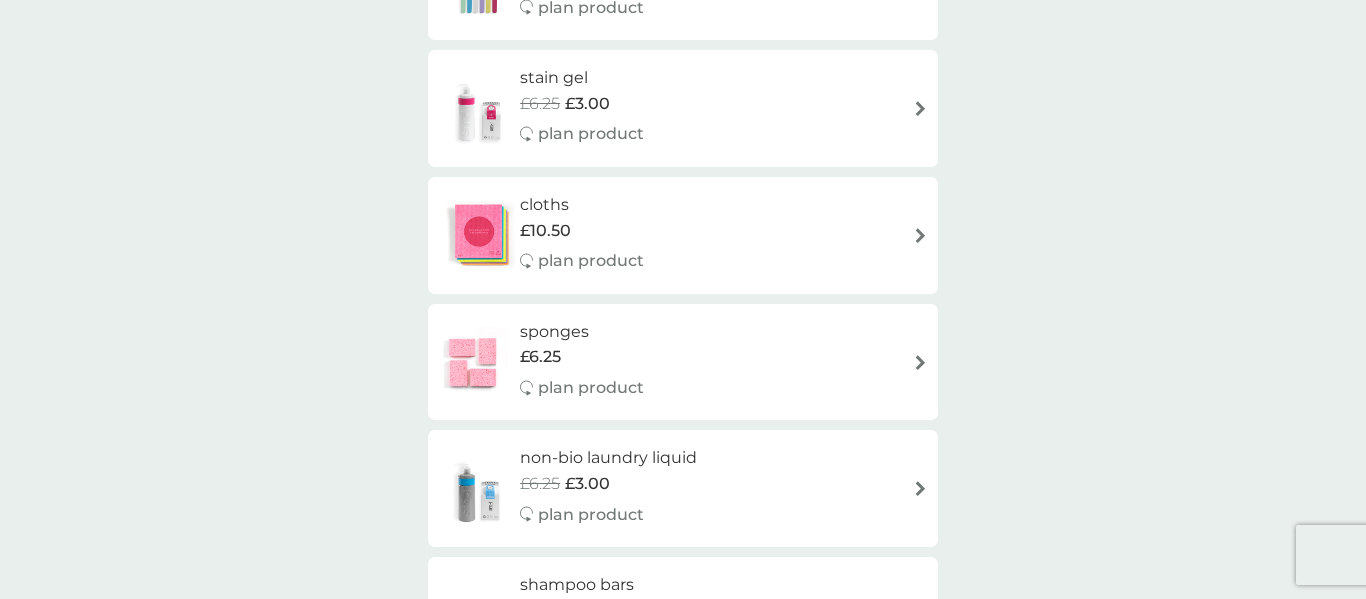 scroll, scrollTop: 1933, scrollLeft: 0, axis: vertical 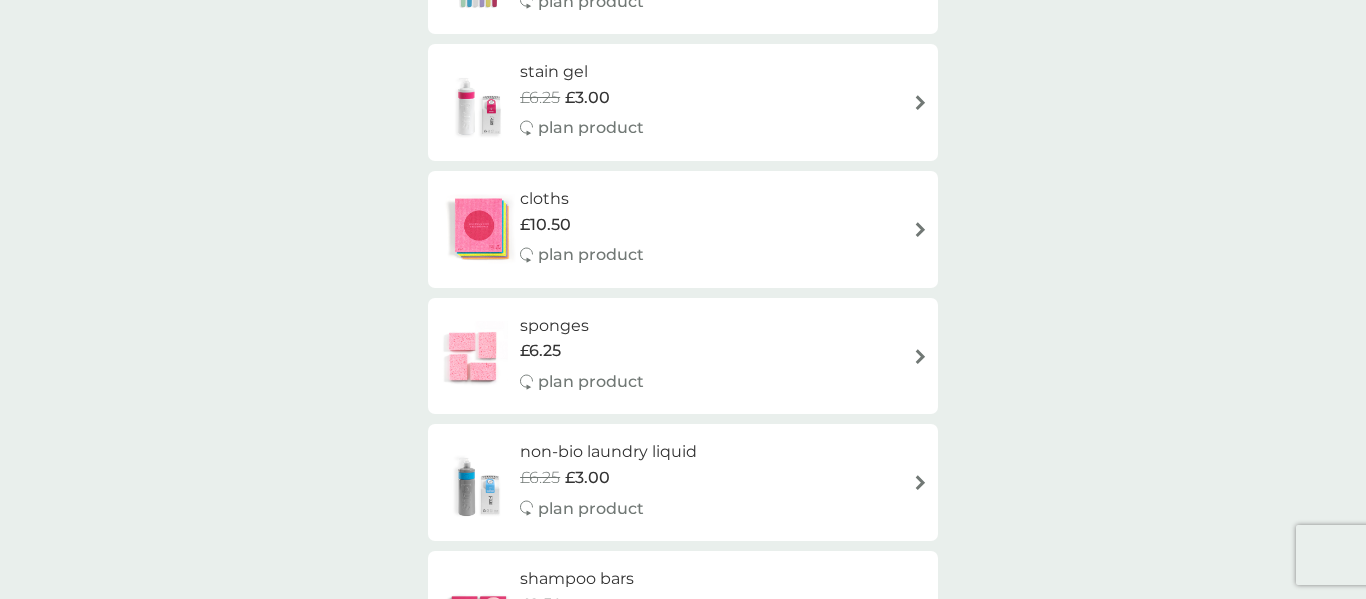 click on "sponges £6.25 plan product" at bounding box center [683, 356] 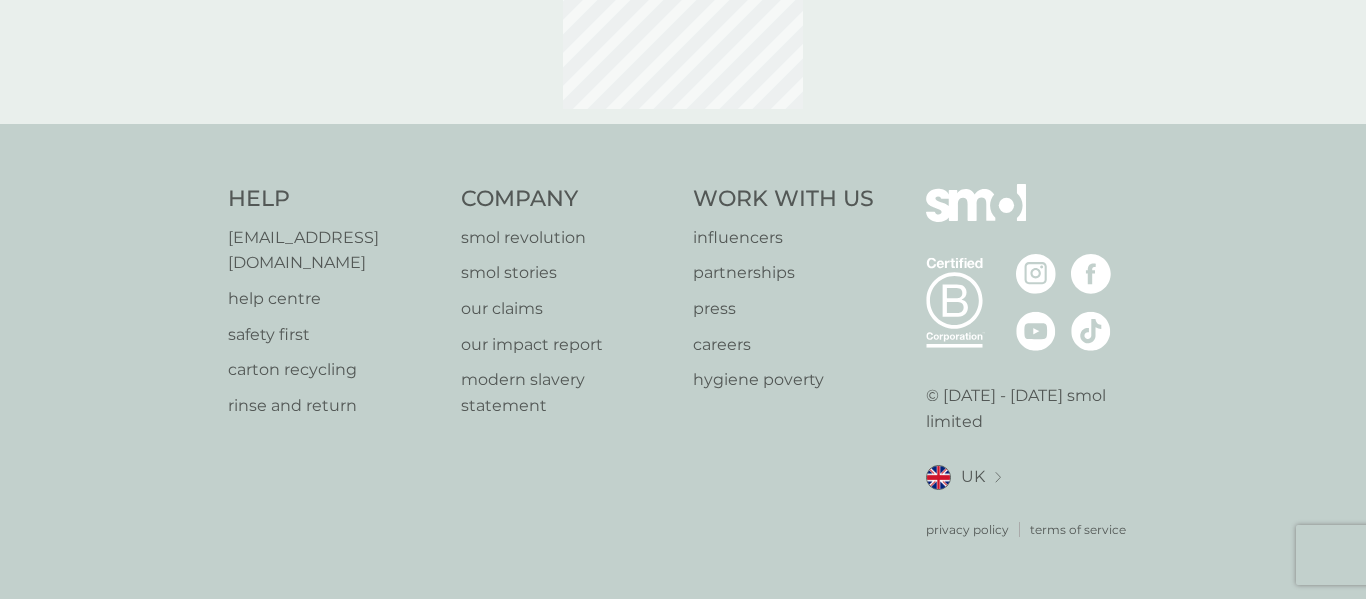 scroll, scrollTop: 0, scrollLeft: 0, axis: both 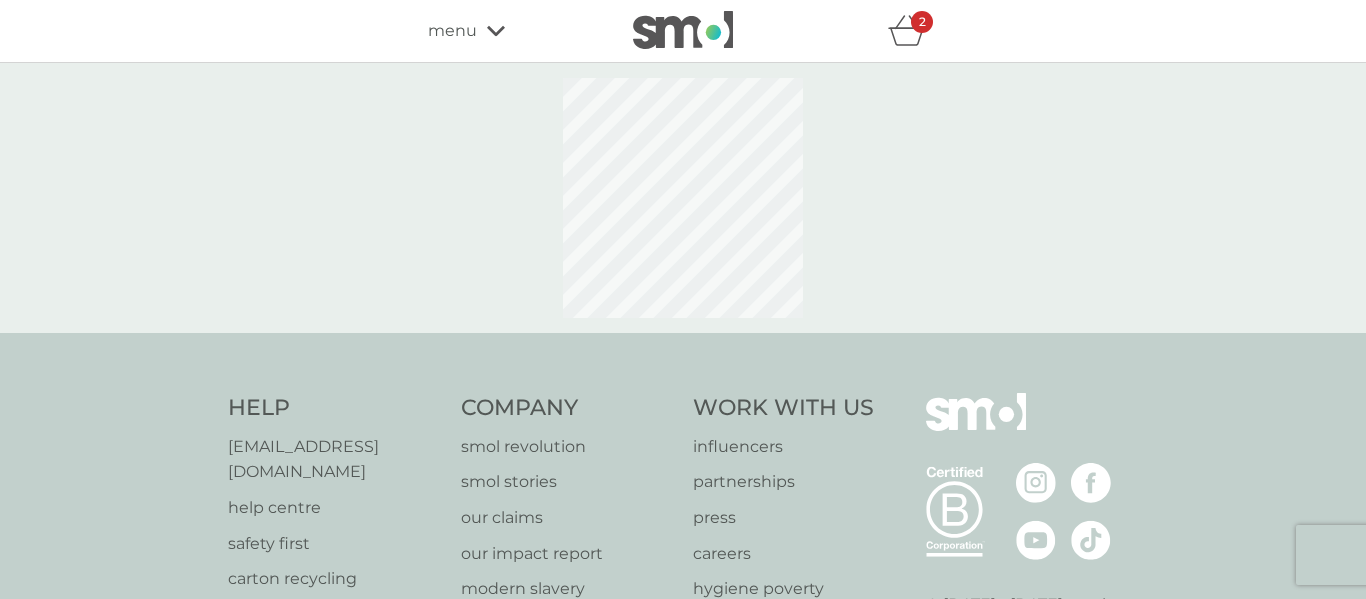 select on "63" 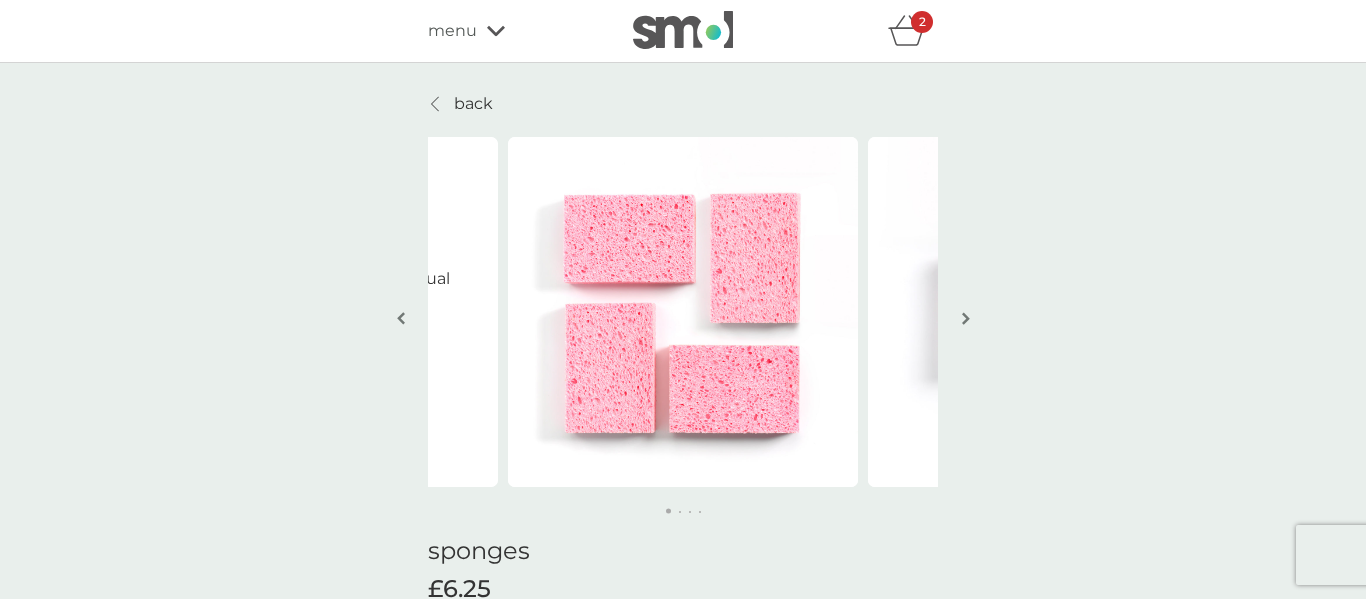click at bounding box center (966, 318) 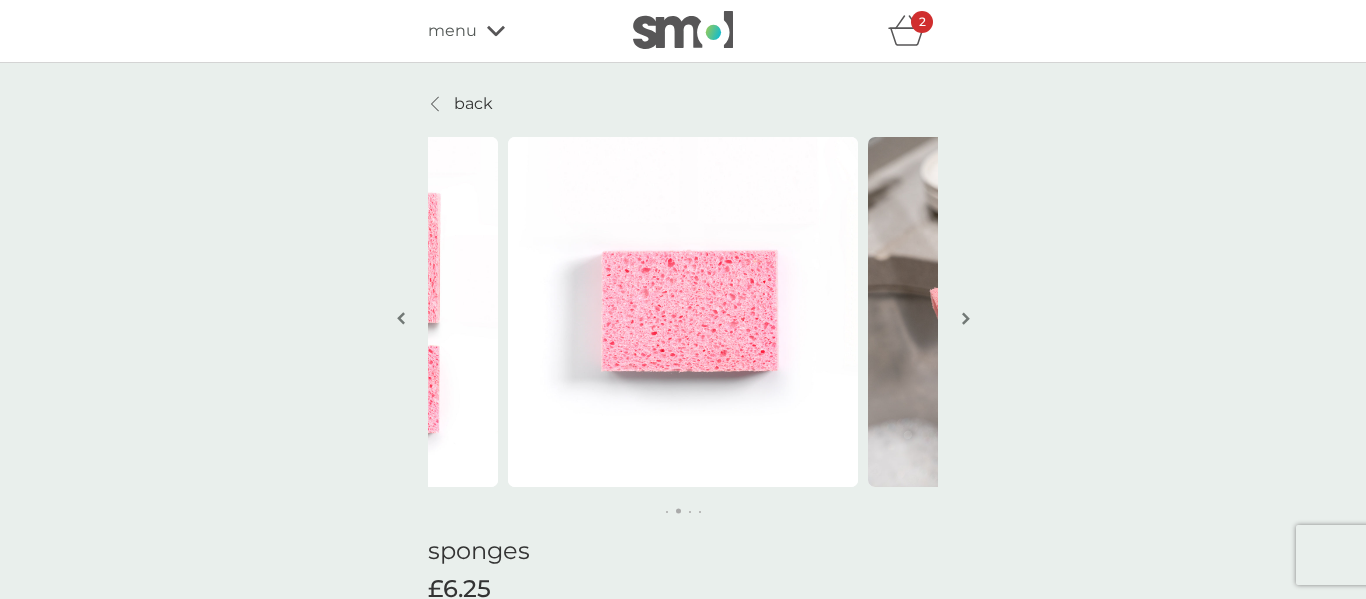 click at bounding box center (966, 318) 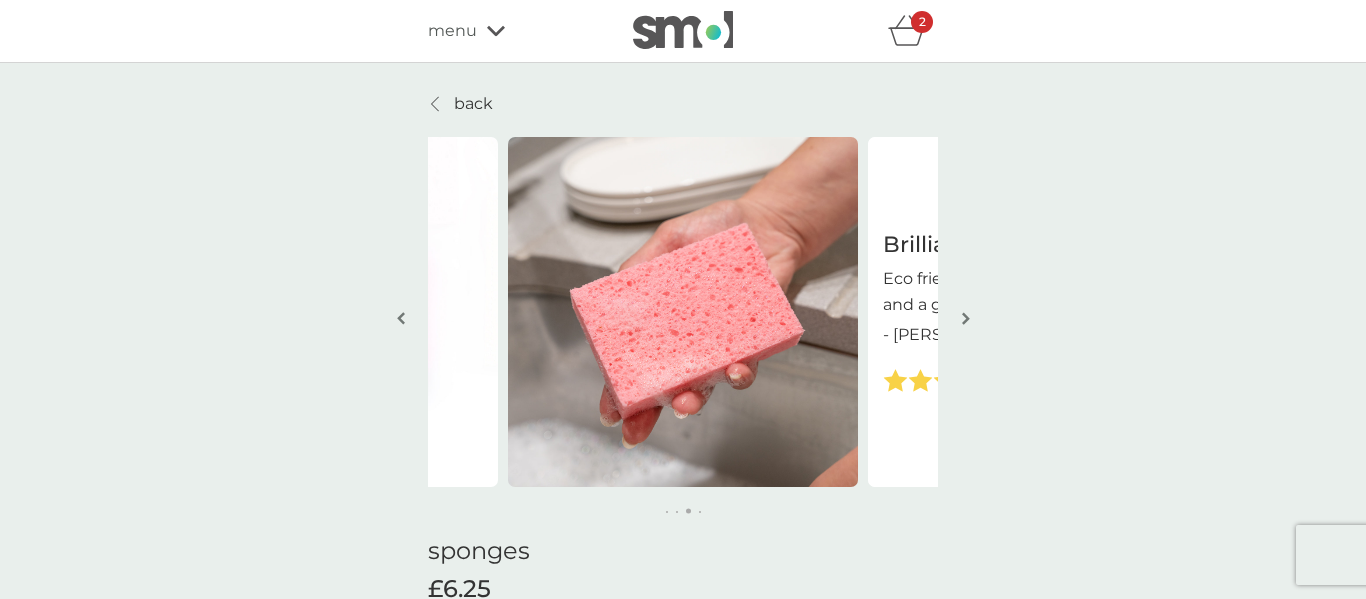 click at bounding box center (966, 318) 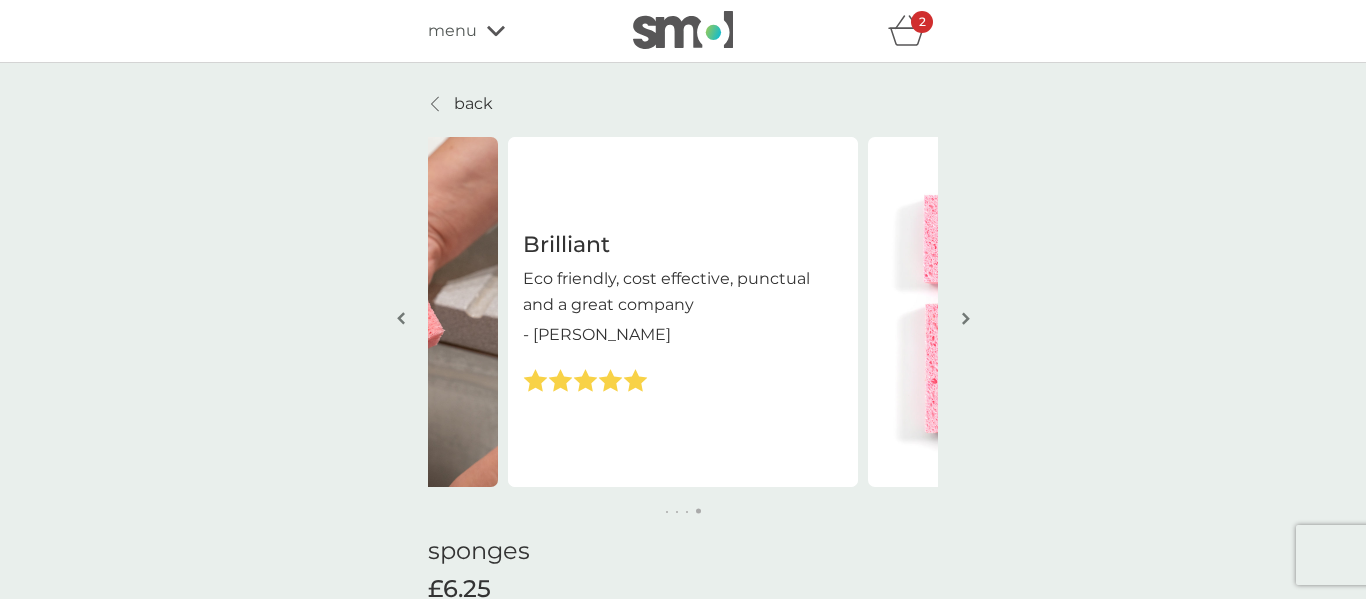 click at bounding box center (966, 318) 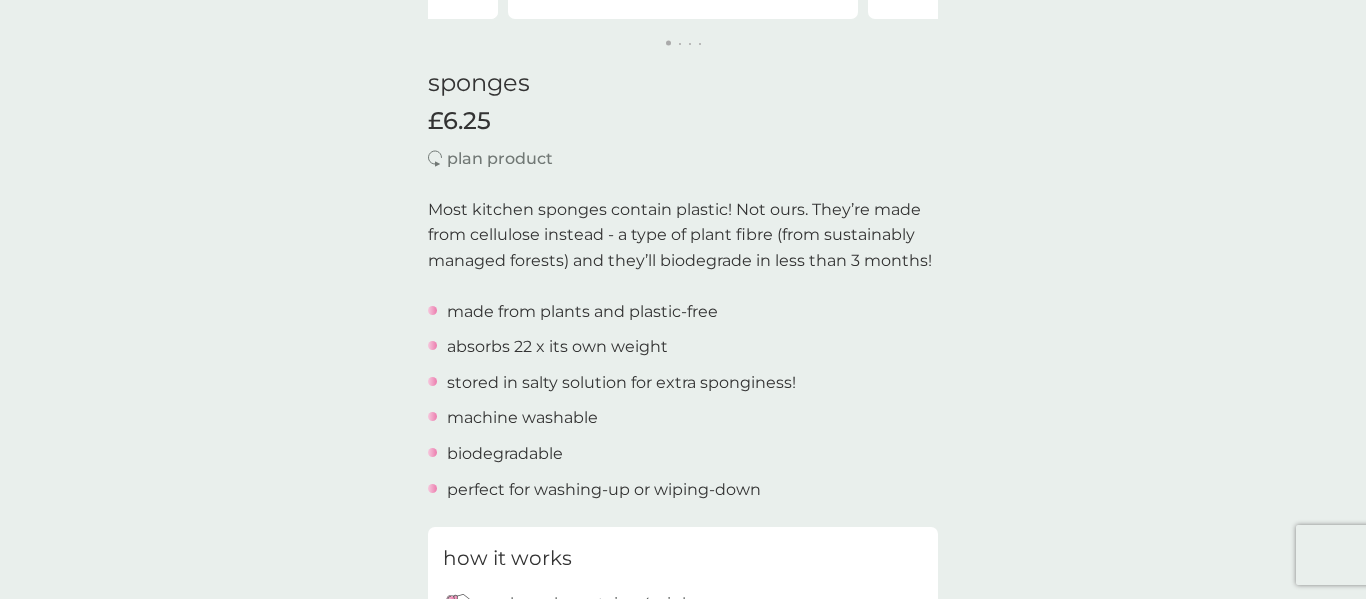scroll, scrollTop: 472, scrollLeft: 0, axis: vertical 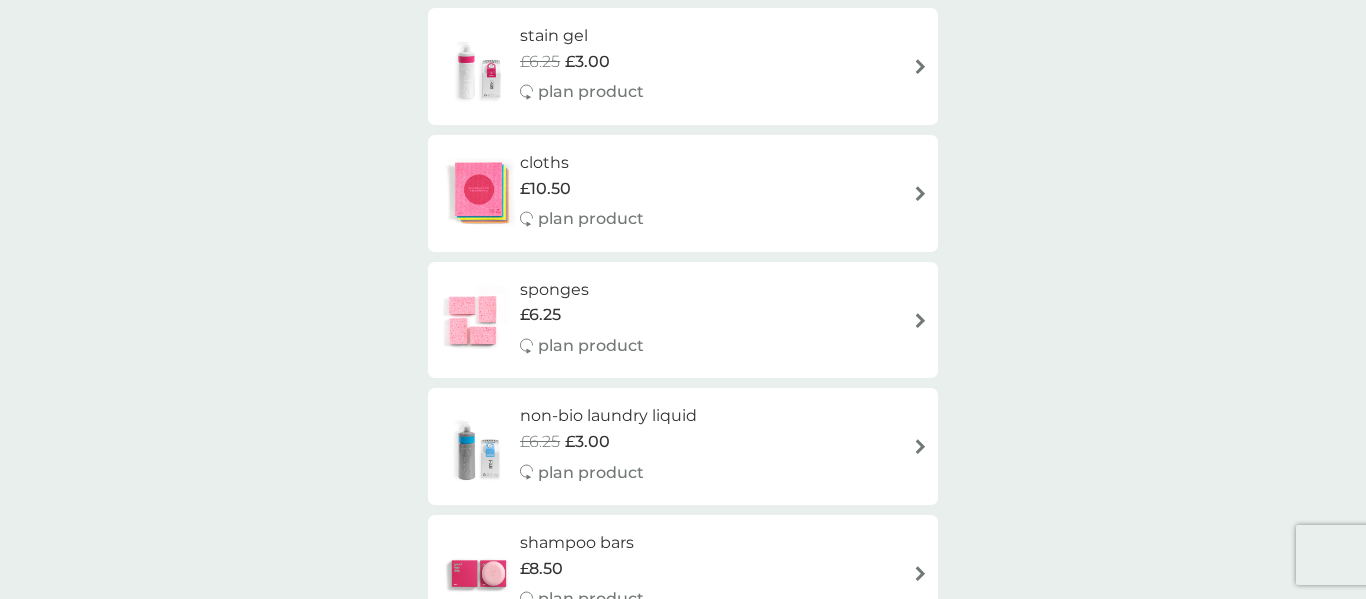 click at bounding box center (920, 193) 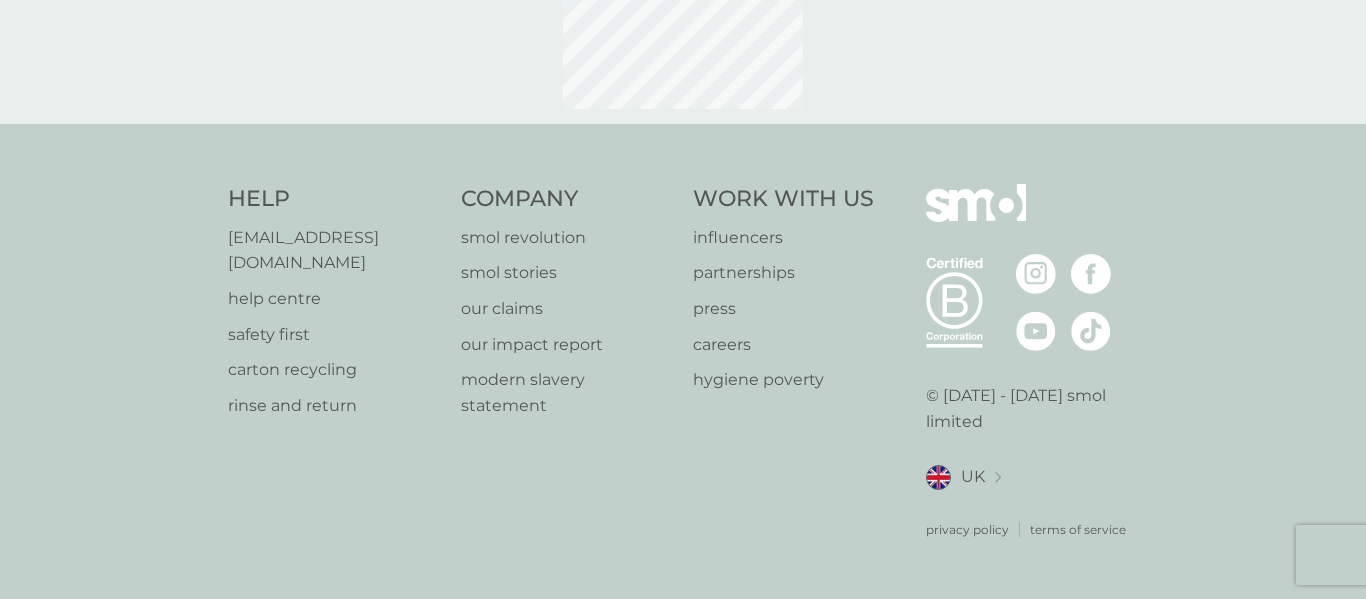 scroll, scrollTop: 0, scrollLeft: 0, axis: both 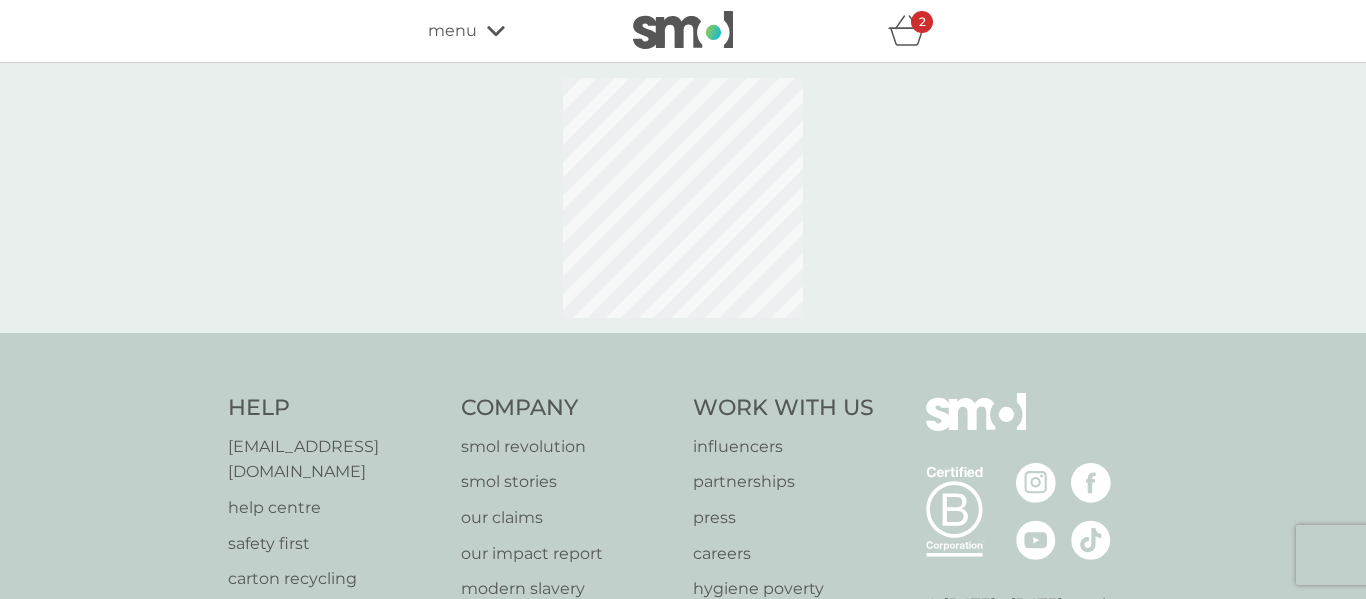 select on "91" 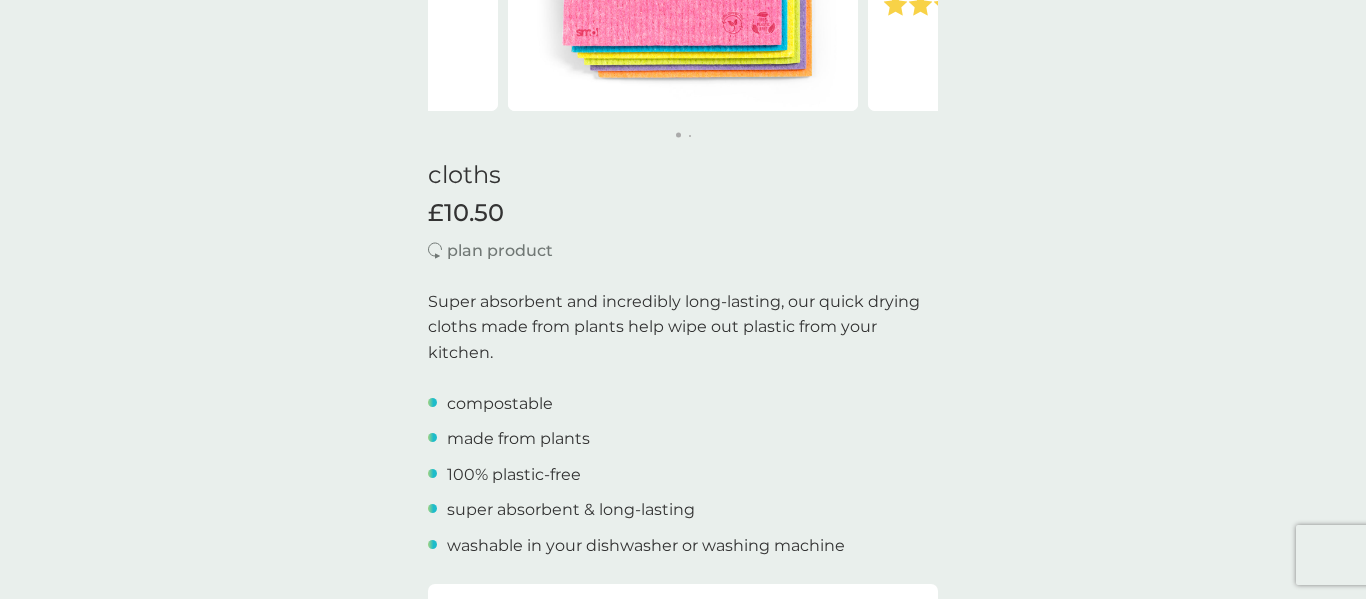 scroll, scrollTop: 378, scrollLeft: 0, axis: vertical 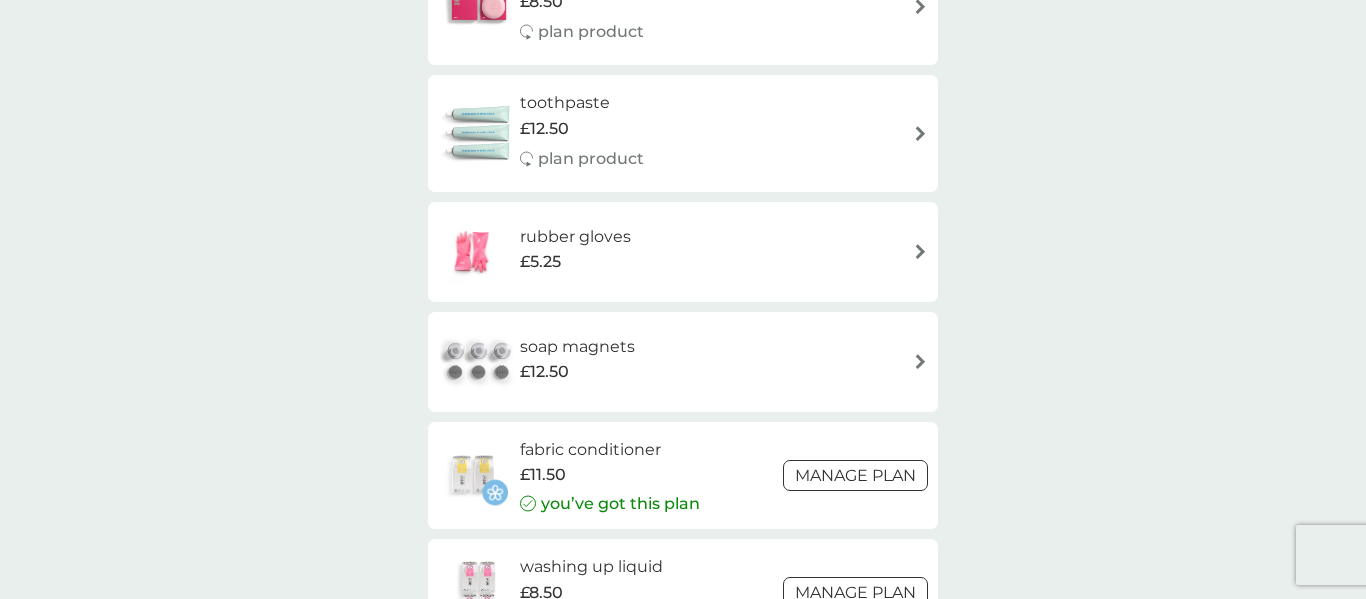 click on "£12.50" at bounding box center (577, 372) 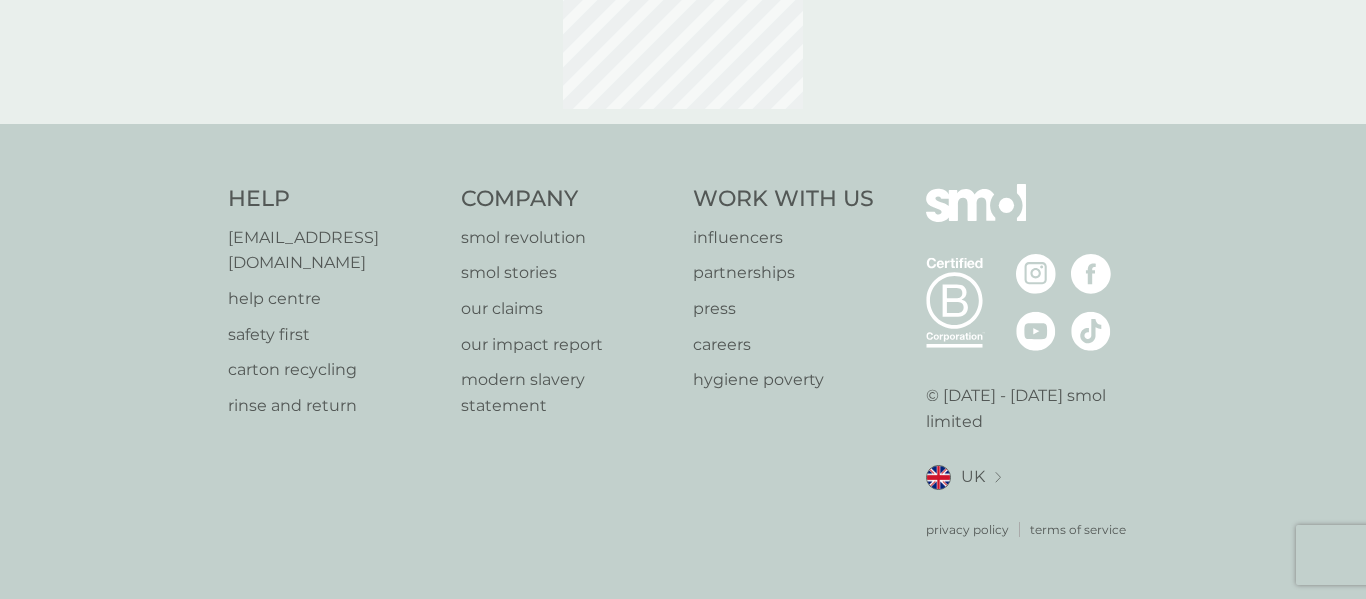 scroll, scrollTop: 0, scrollLeft: 0, axis: both 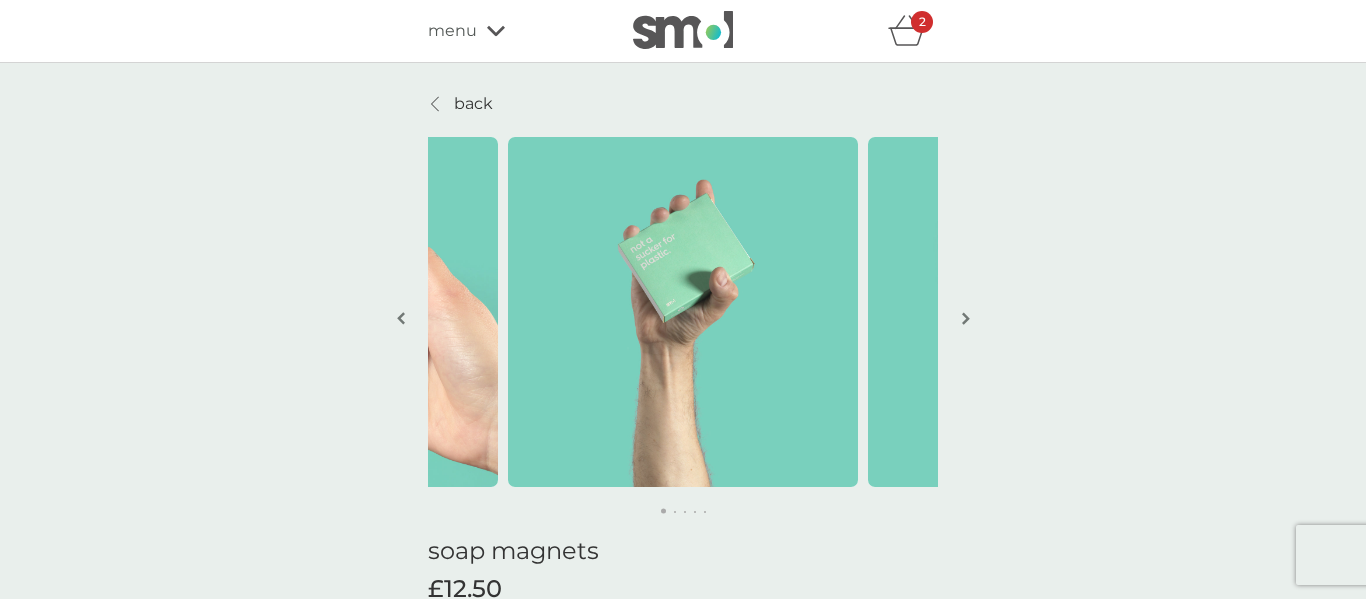 click at bounding box center (966, 318) 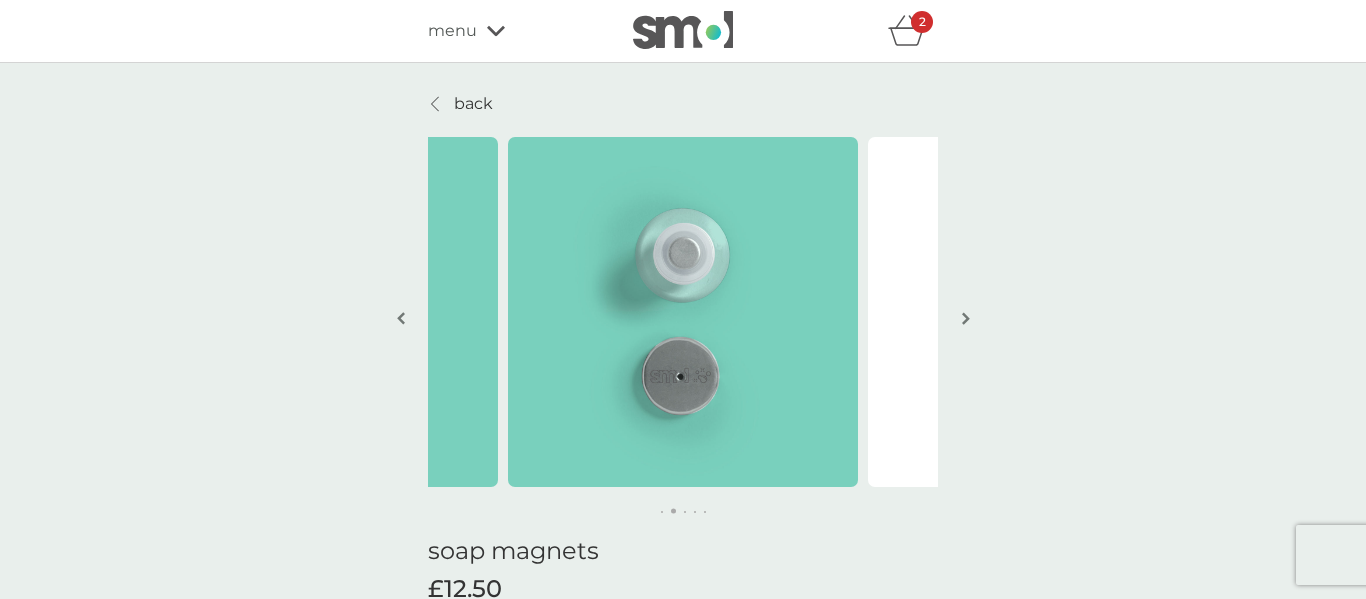 click at bounding box center [966, 318] 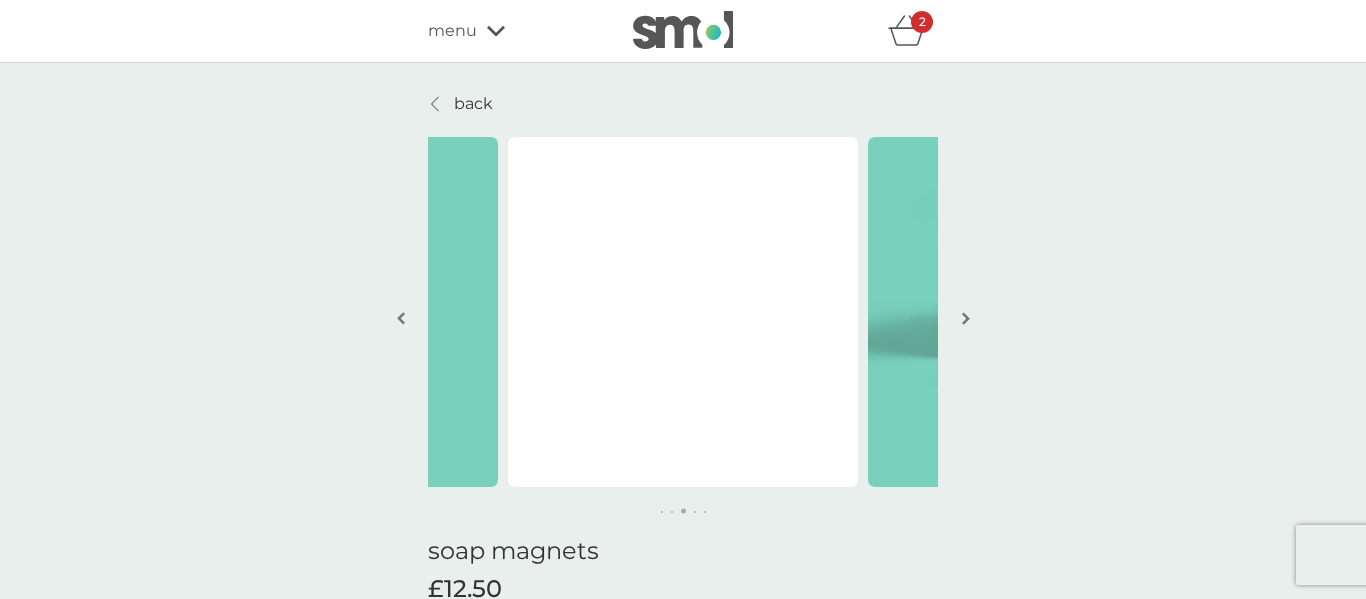 click at bounding box center (966, 318) 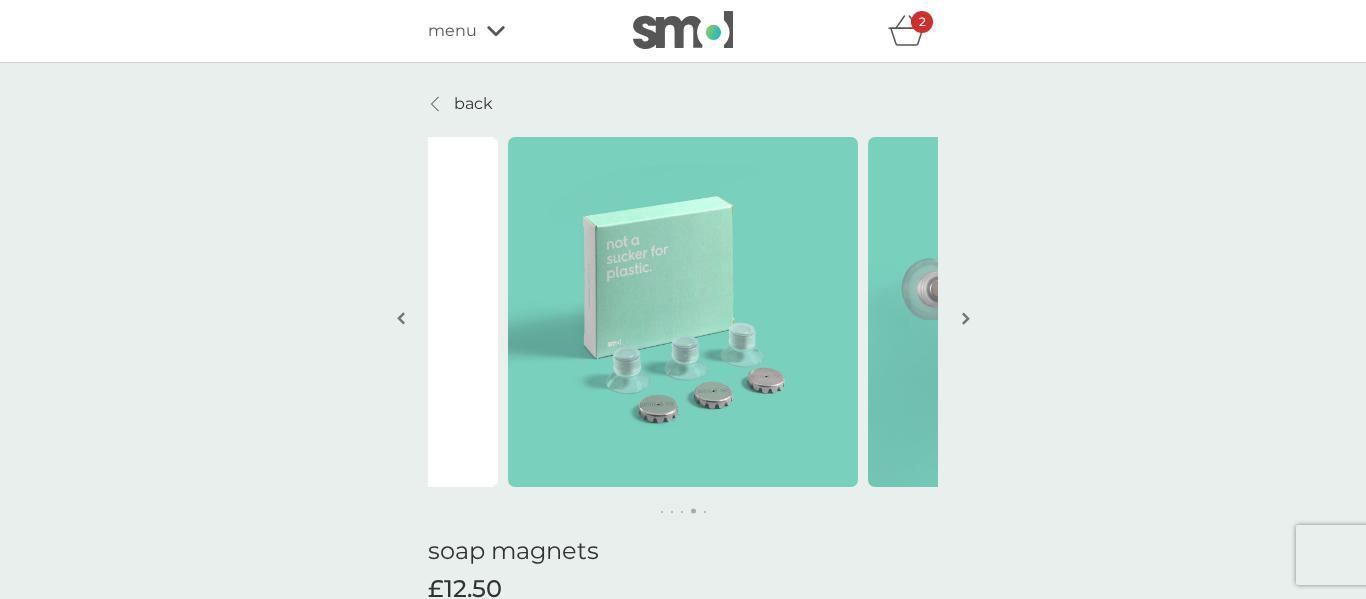 click at bounding box center (966, 318) 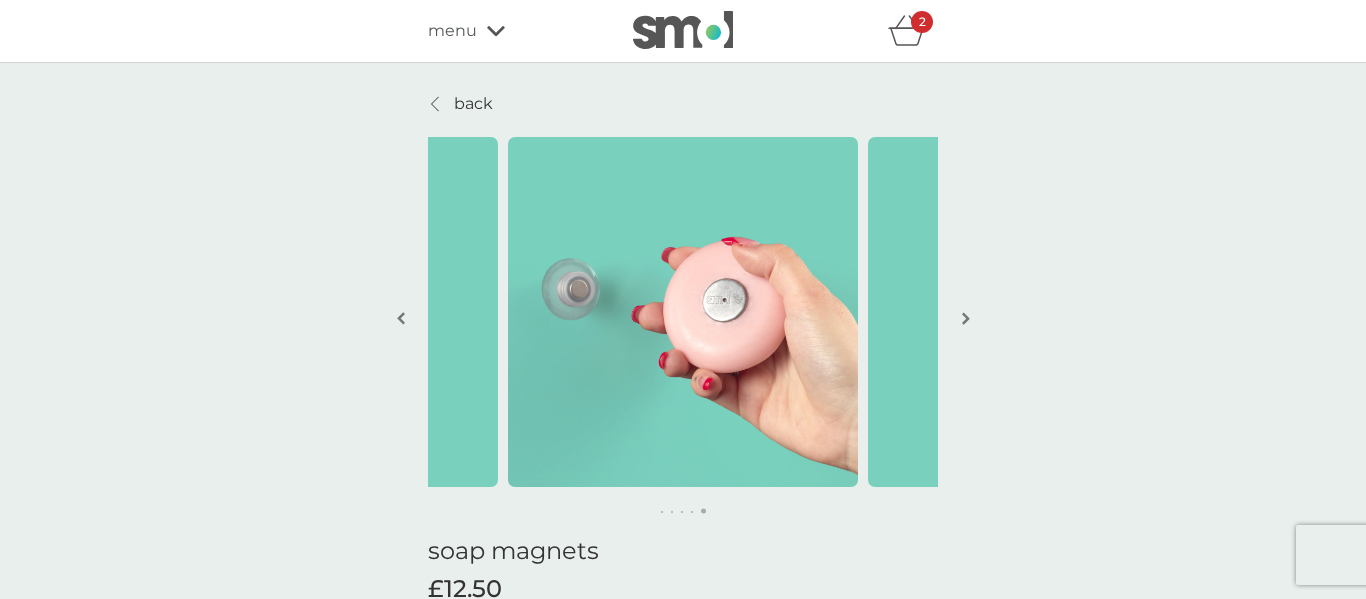 click at bounding box center (966, 318) 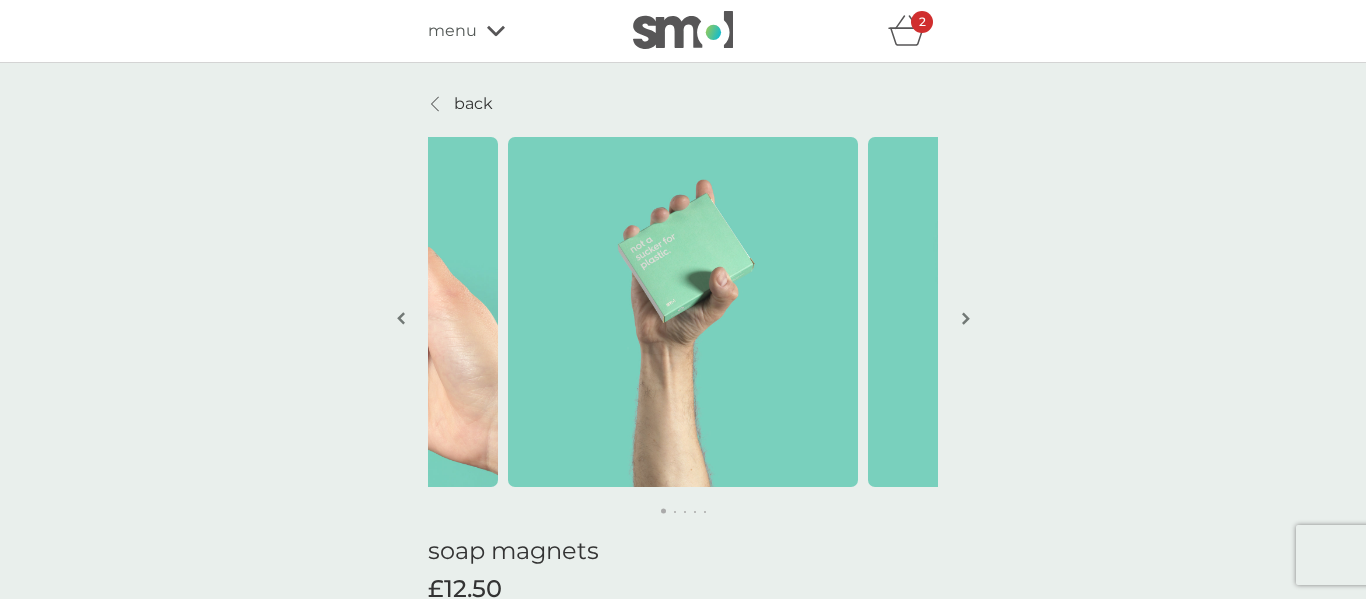click at bounding box center [966, 318] 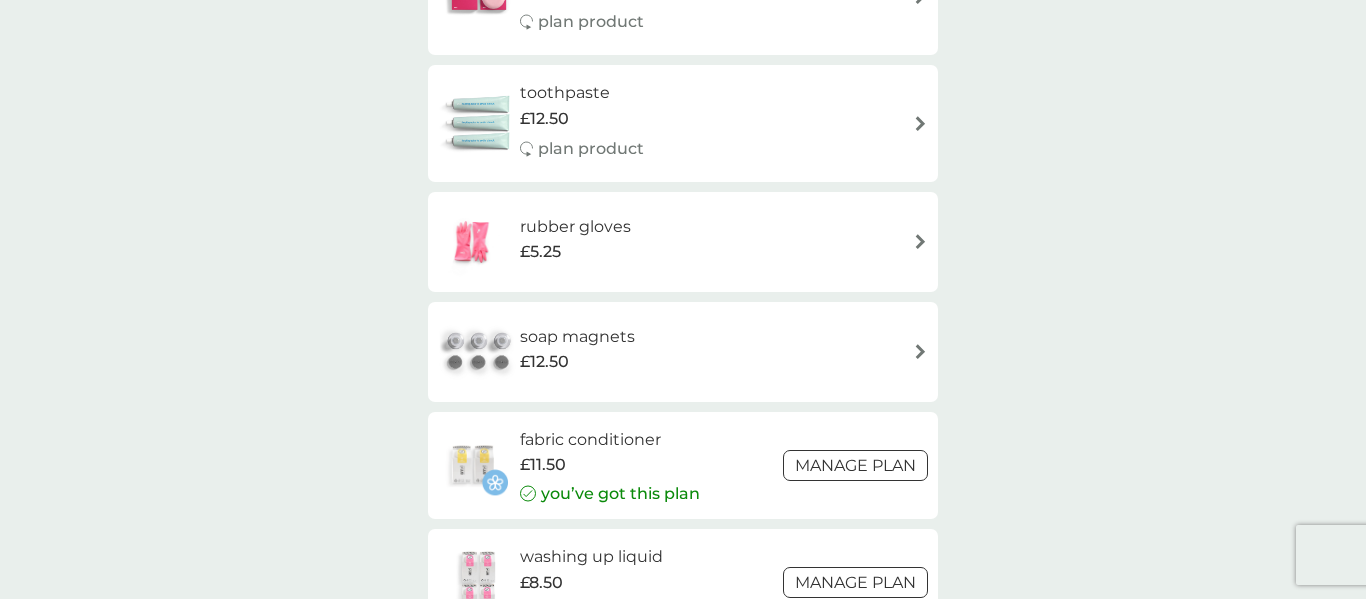 scroll, scrollTop: 2545, scrollLeft: 0, axis: vertical 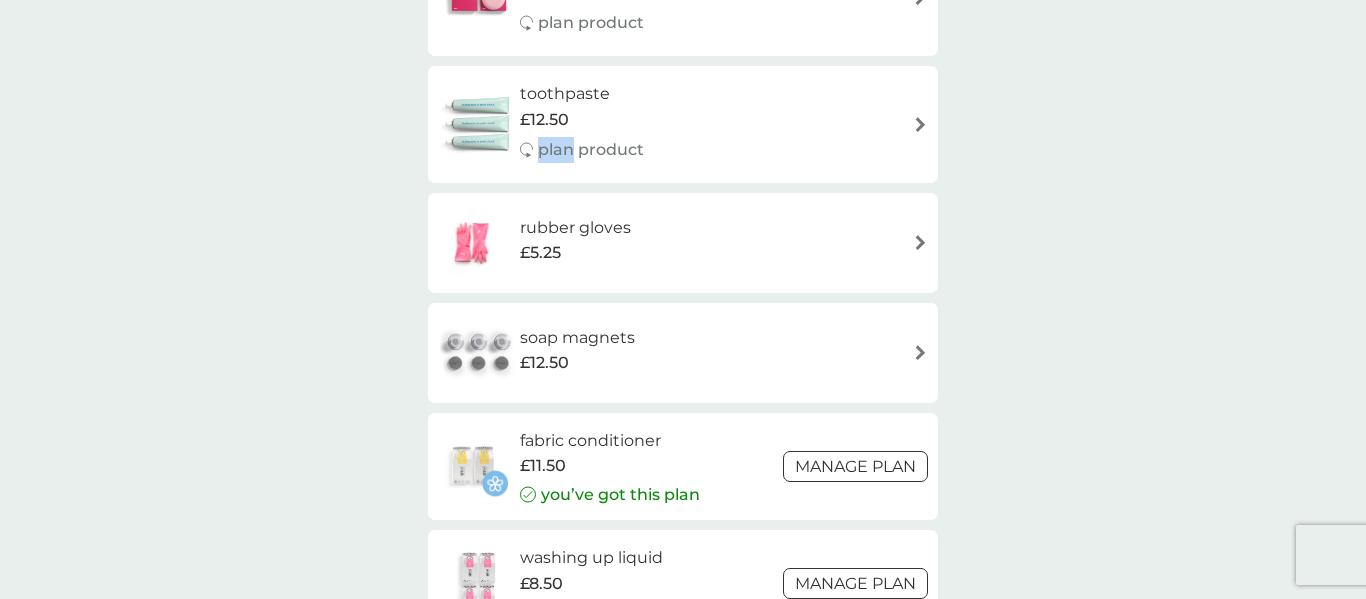 click on "toothpaste" at bounding box center (582, 94) 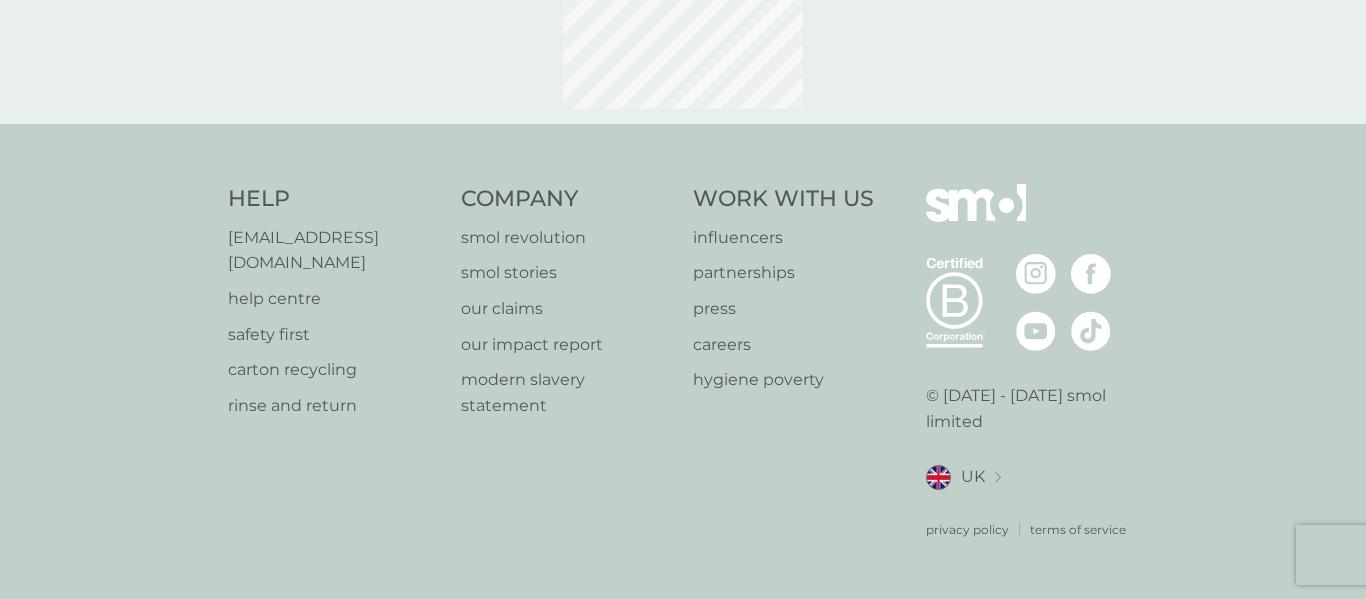 scroll, scrollTop: 0, scrollLeft: 0, axis: both 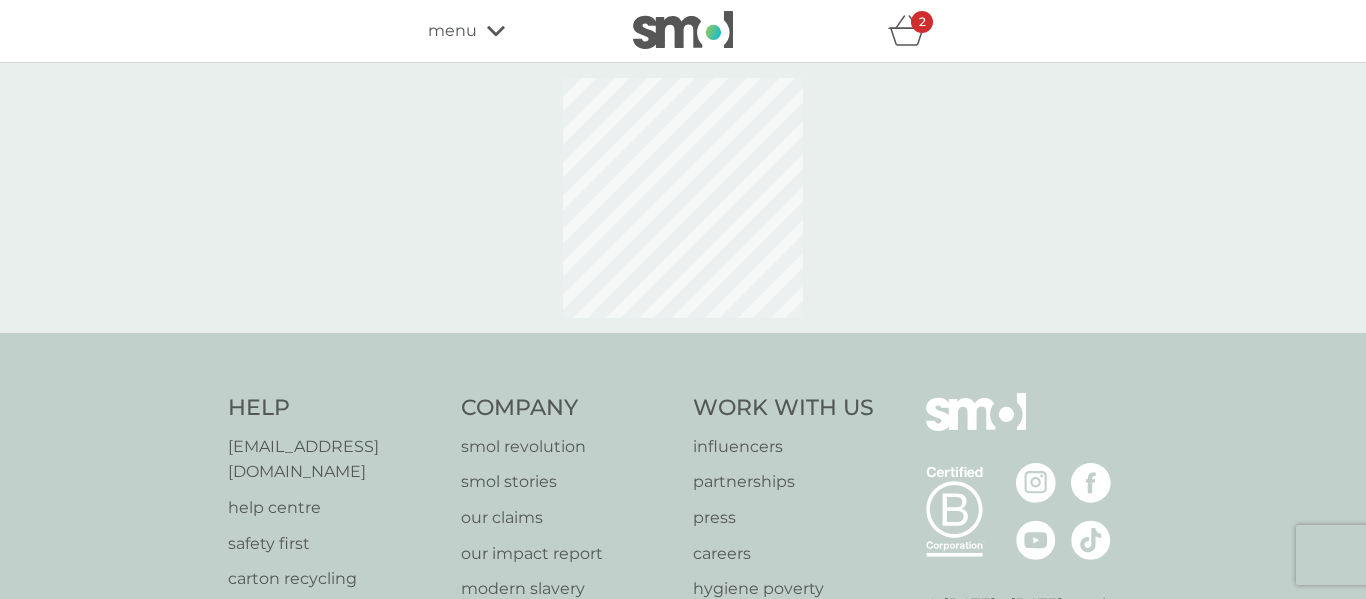 select on "91" 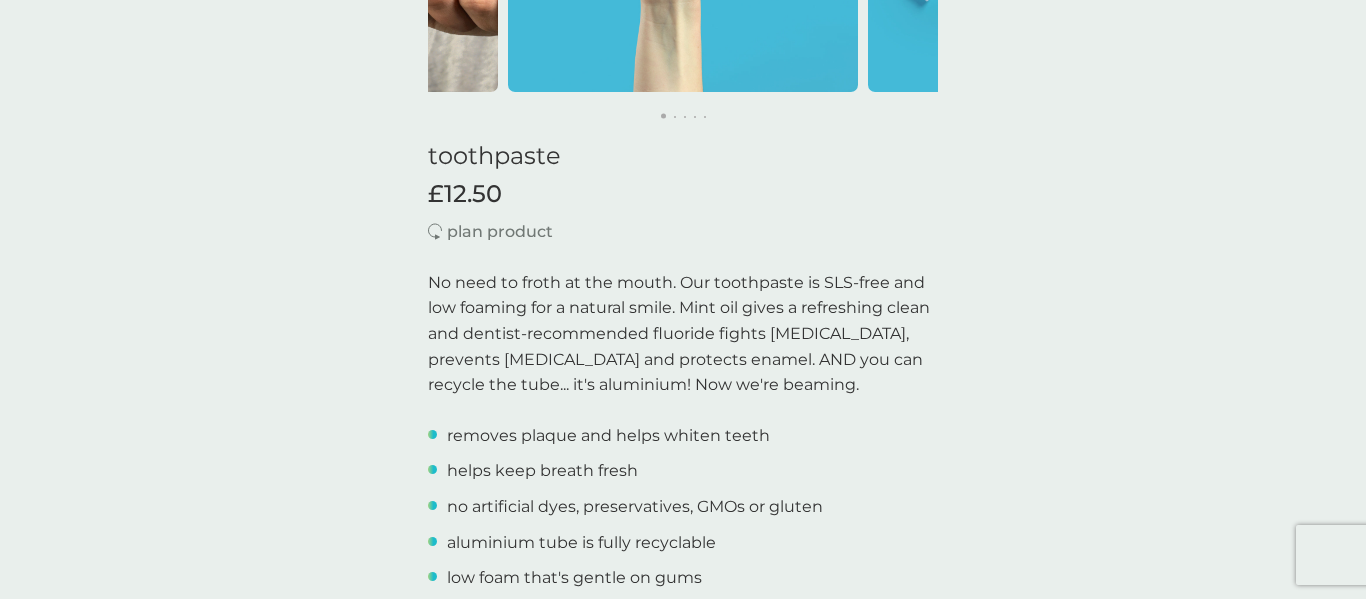 scroll, scrollTop: 394, scrollLeft: 0, axis: vertical 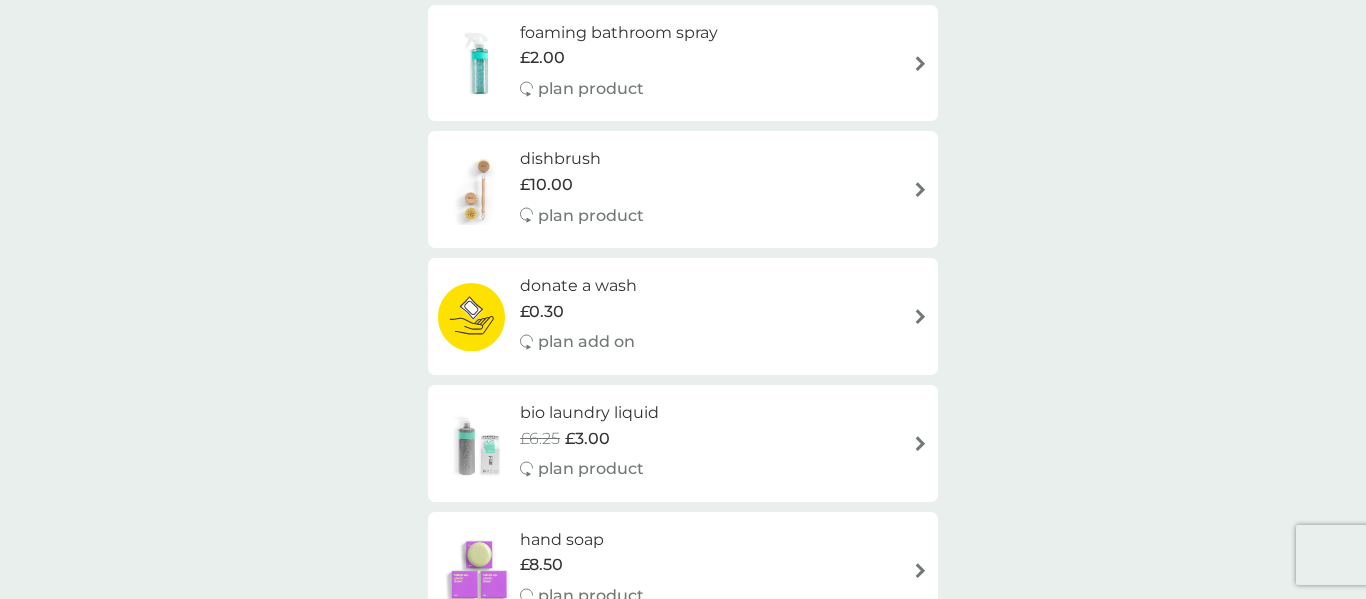 click on "donate a wash £0.30 plan add on" at bounding box center [588, 316] 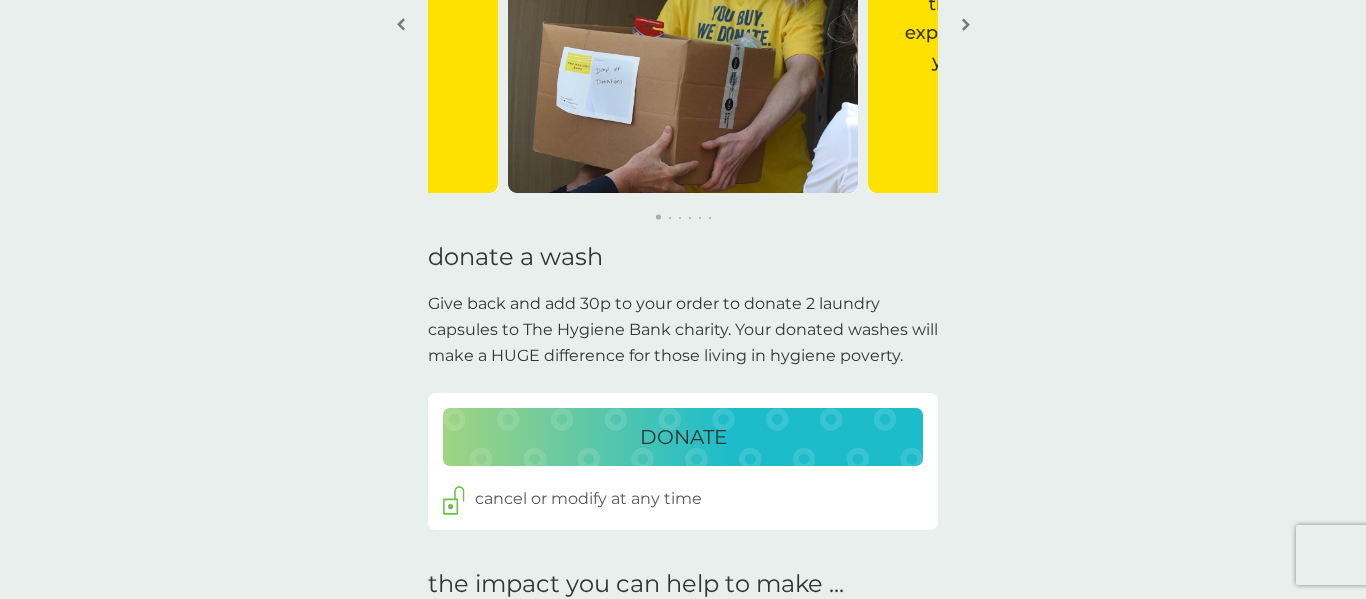 scroll, scrollTop: 0, scrollLeft: 0, axis: both 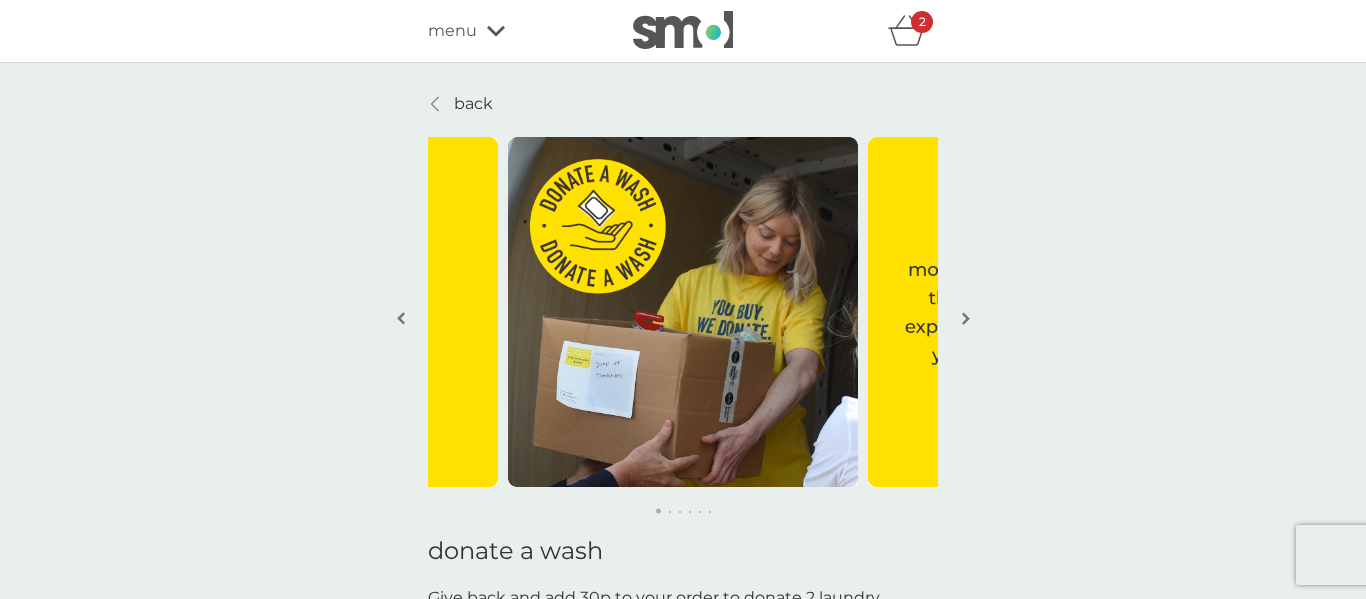 click on "2" at bounding box center [922, 22] 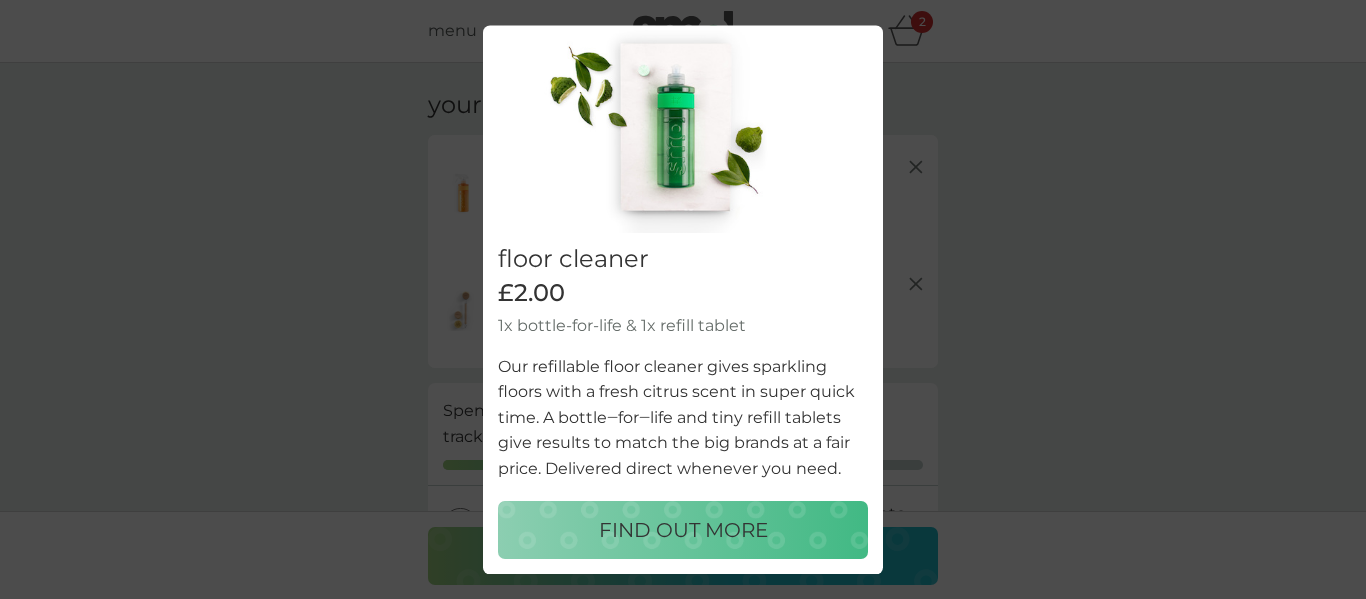 scroll, scrollTop: 0, scrollLeft: 0, axis: both 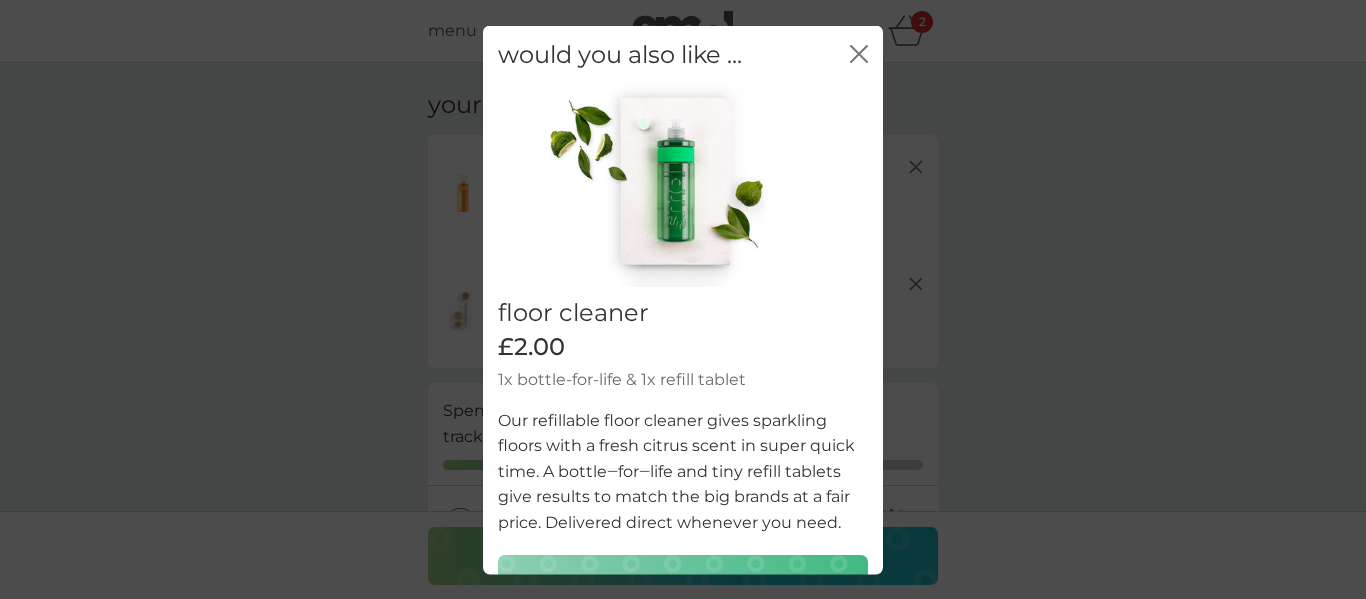 click 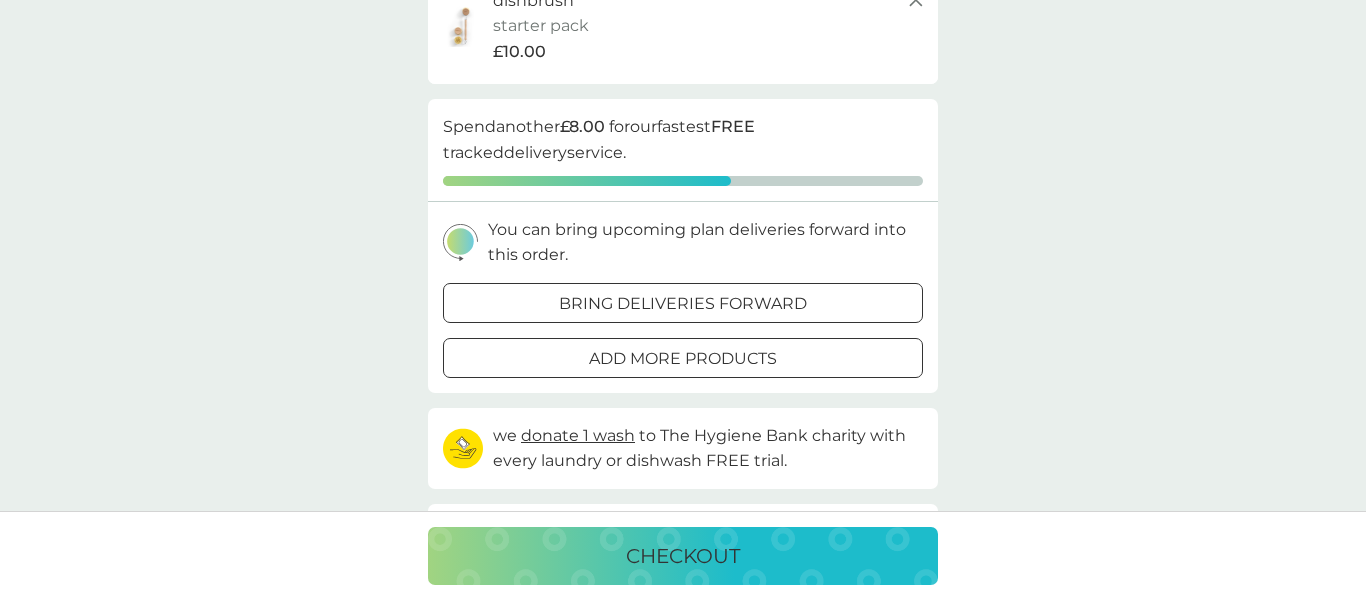 scroll, scrollTop: 283, scrollLeft: 0, axis: vertical 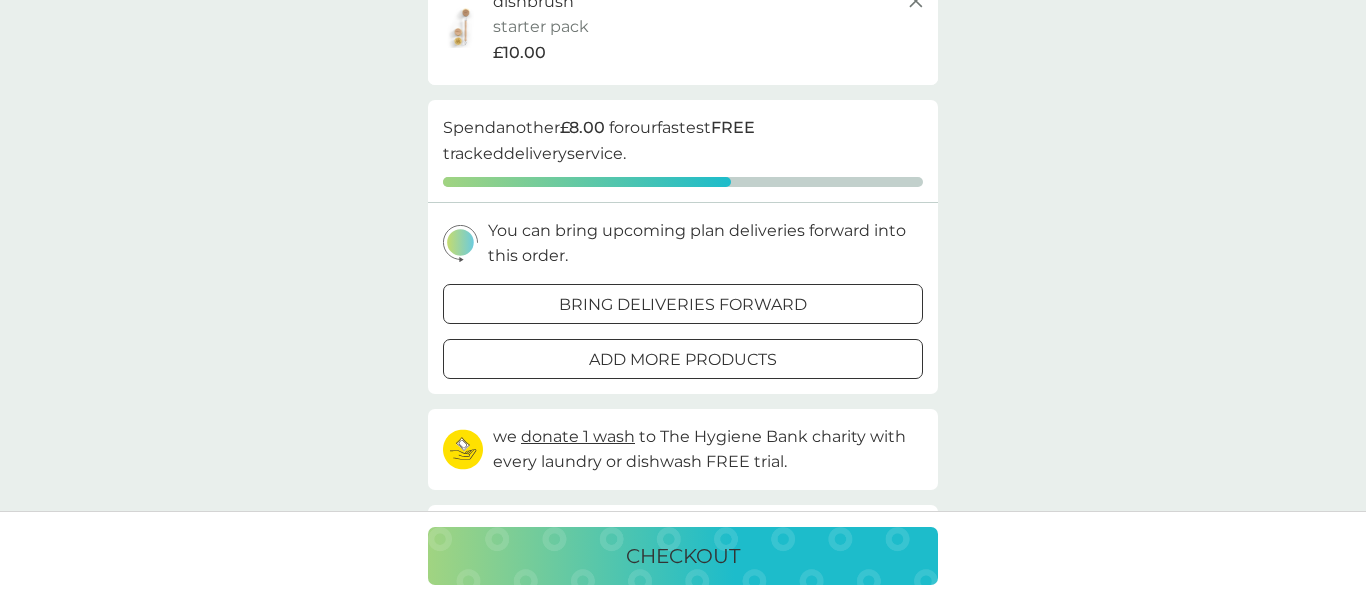 click on "bring deliveries forward" at bounding box center [683, 305] 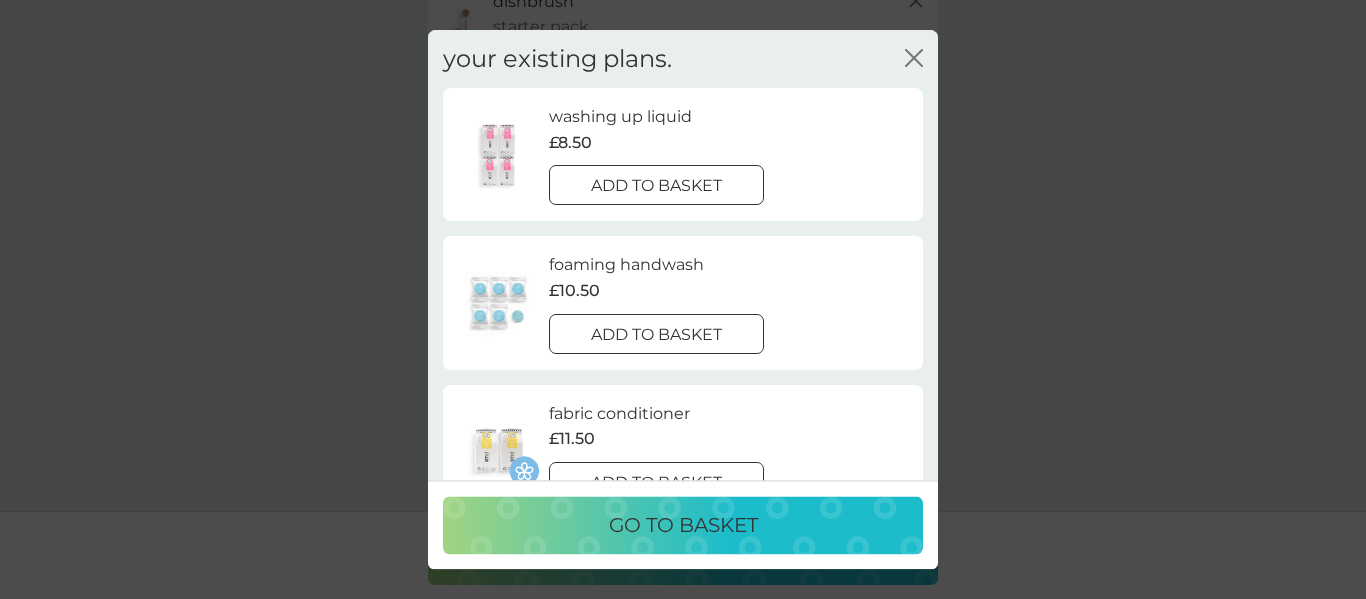 click on "add to basket" at bounding box center (656, 335) 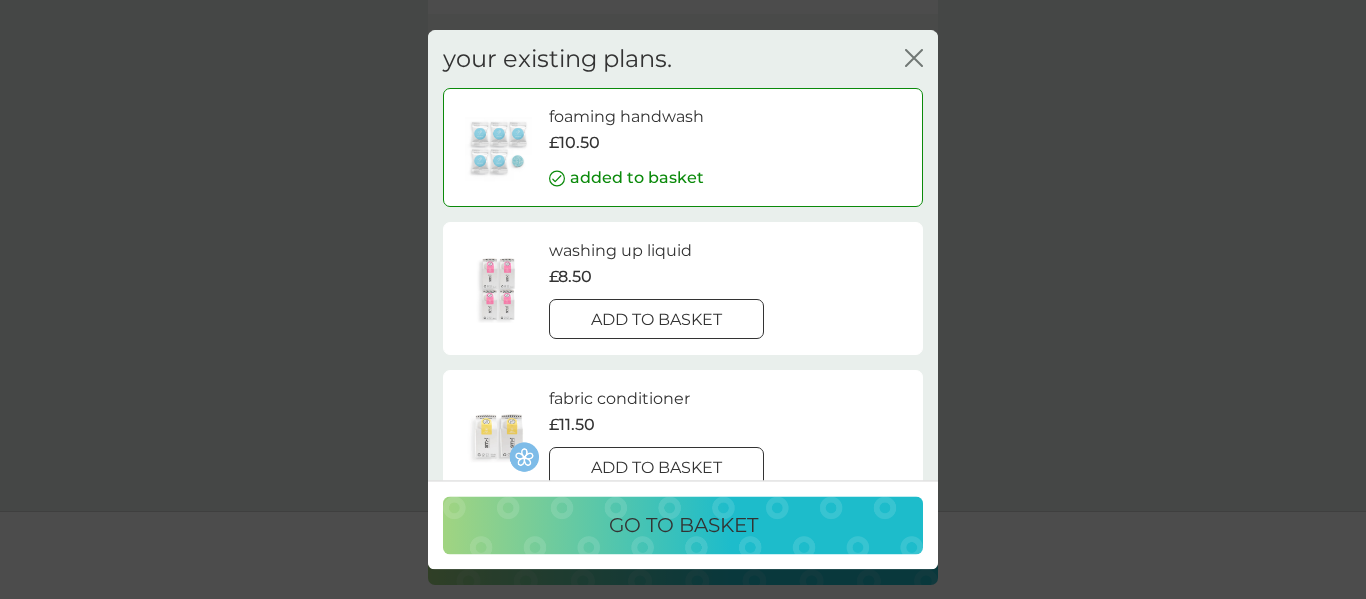 scroll, scrollTop: 491, scrollLeft: 0, axis: vertical 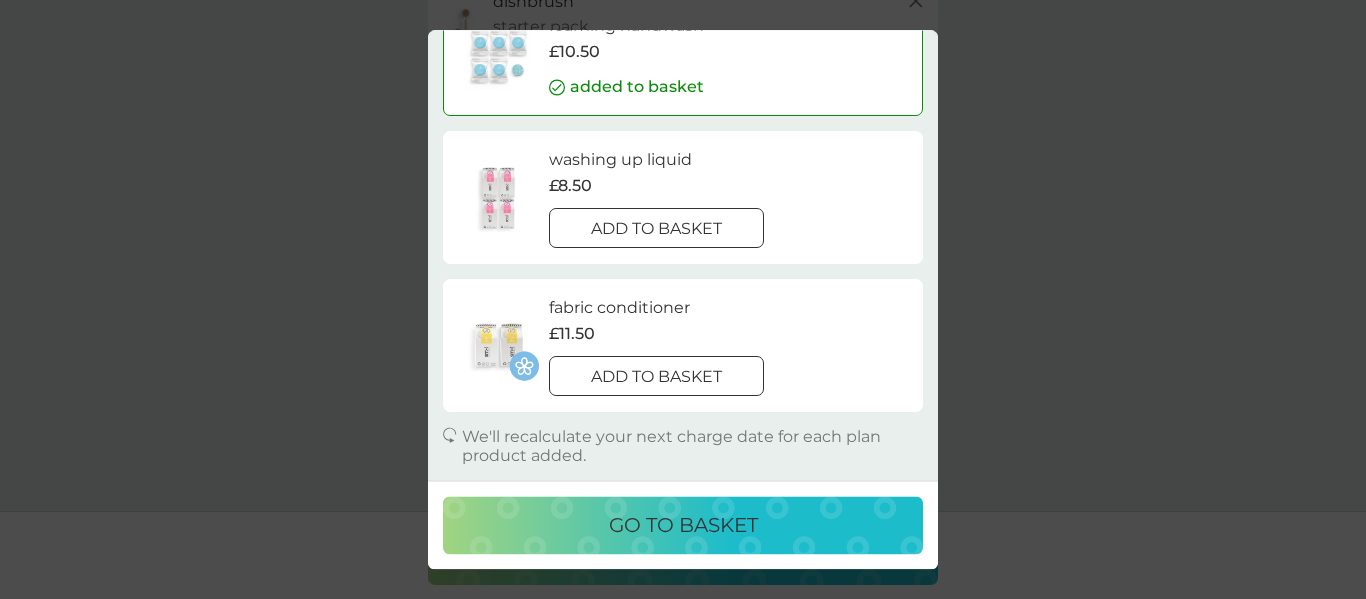 click on "go to basket" at bounding box center [683, 525] 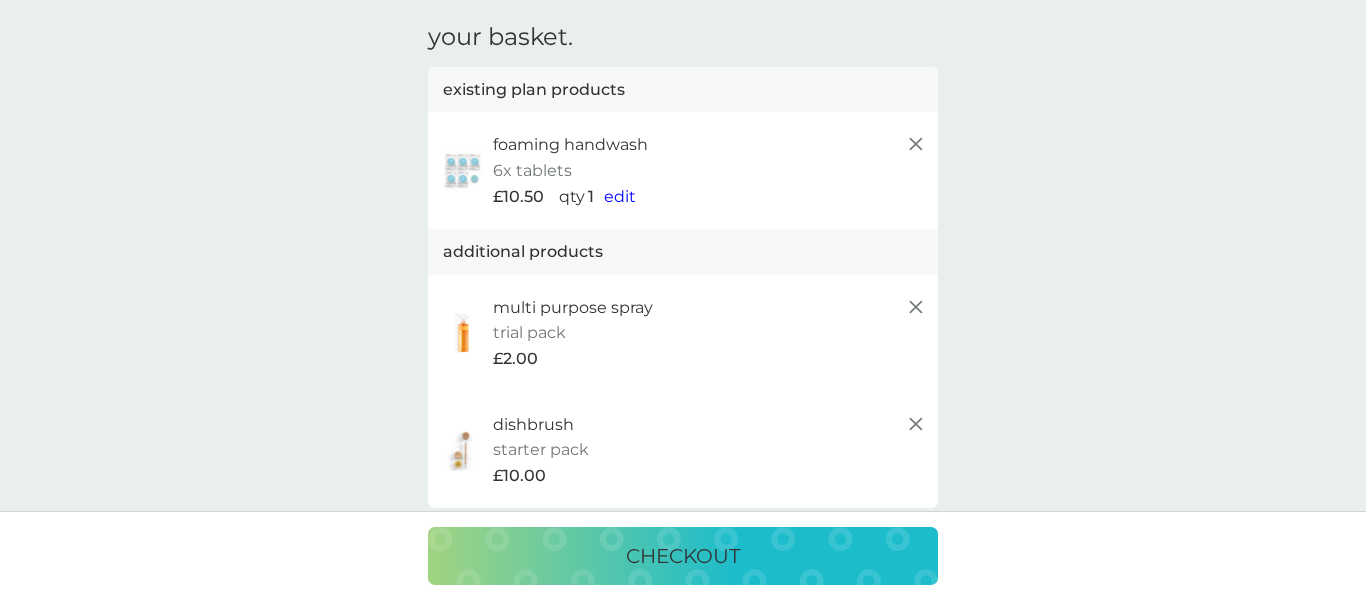scroll, scrollTop: 67, scrollLeft: 0, axis: vertical 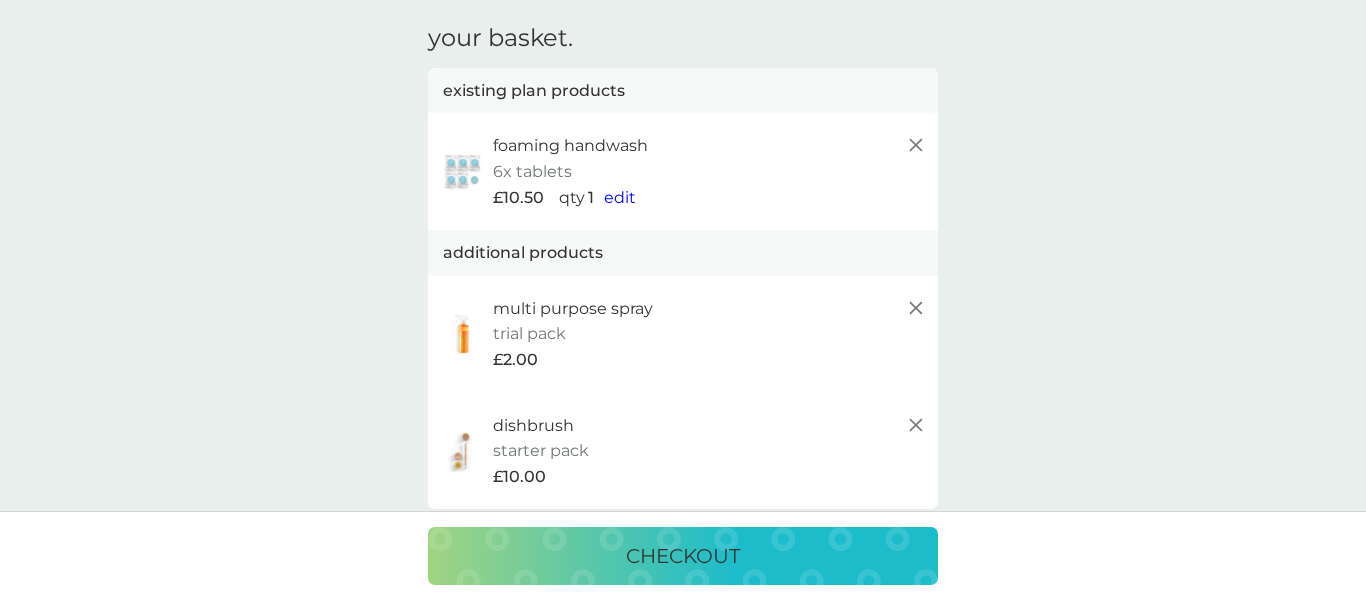 click on "checkout" at bounding box center (683, 556) 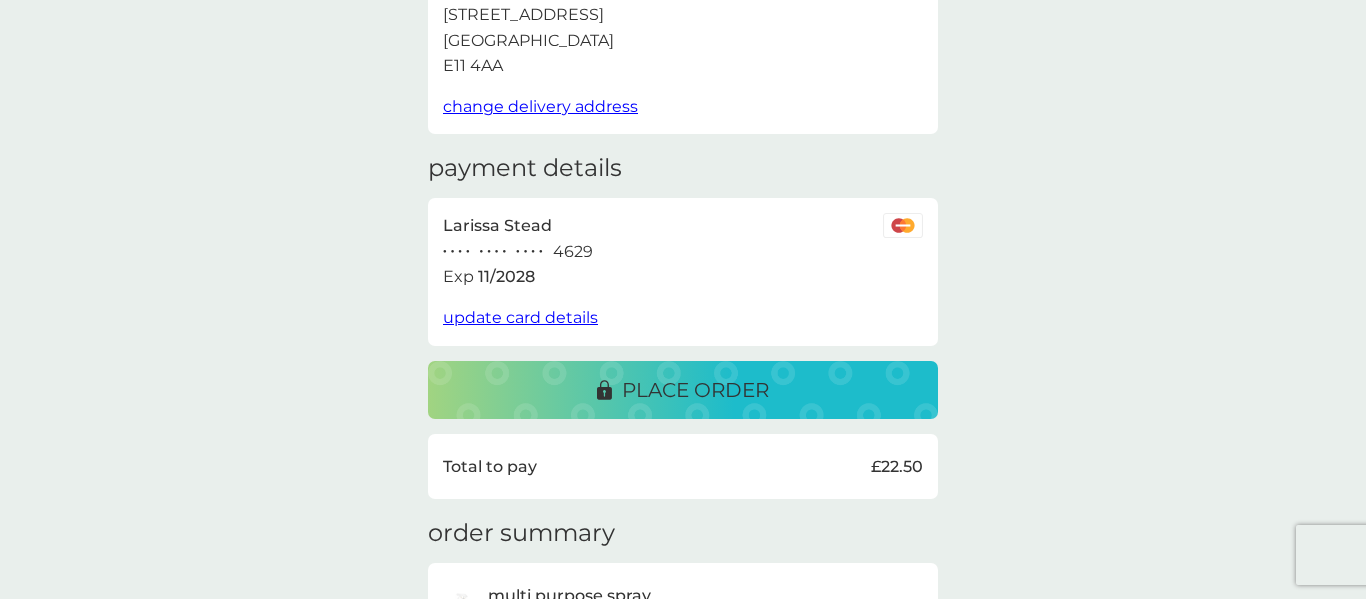 scroll, scrollTop: 195, scrollLeft: 0, axis: vertical 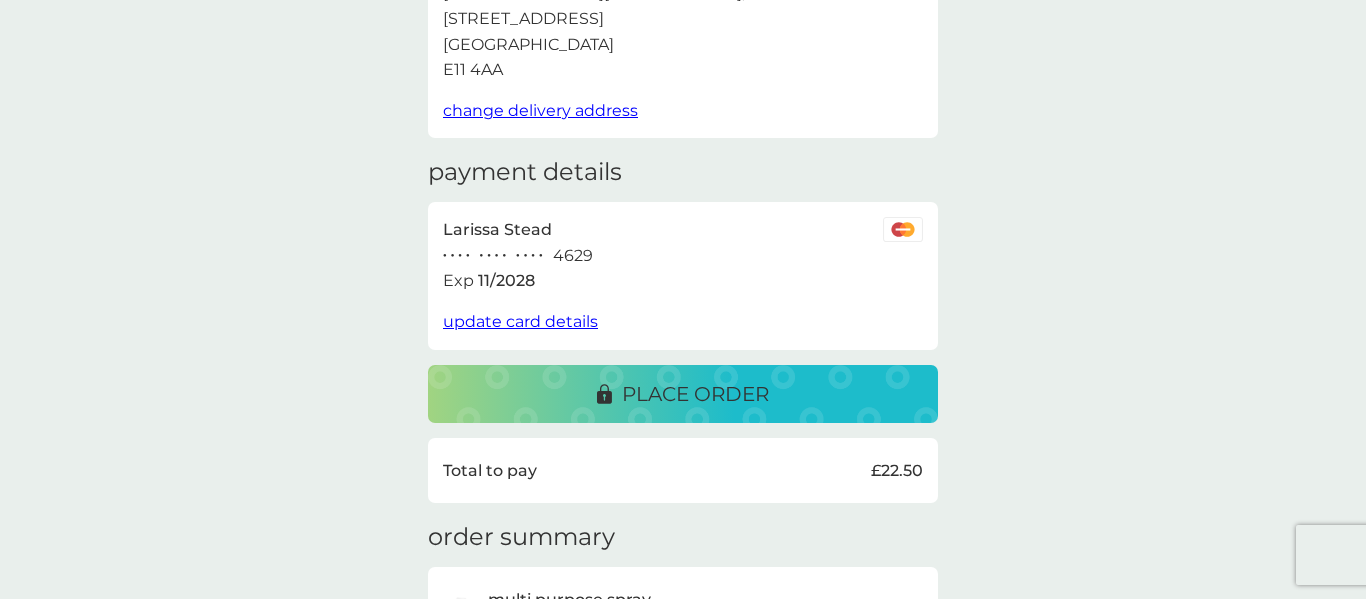 click on "place order" at bounding box center (695, 394) 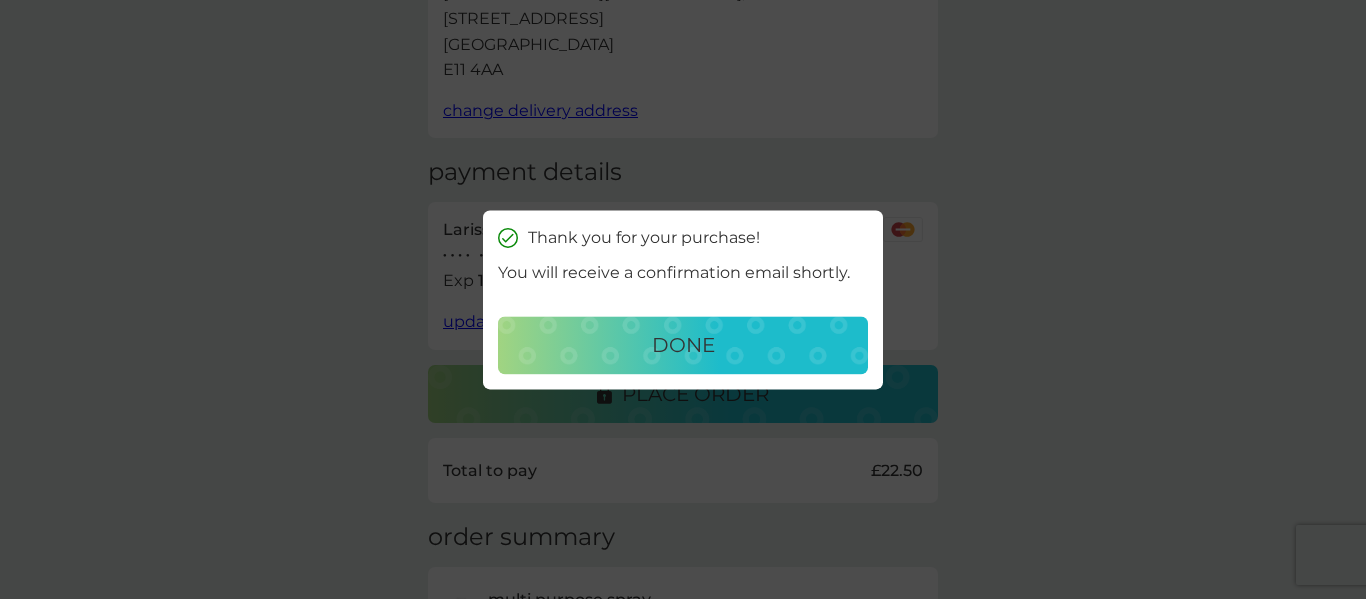click on "done" at bounding box center (683, 345) 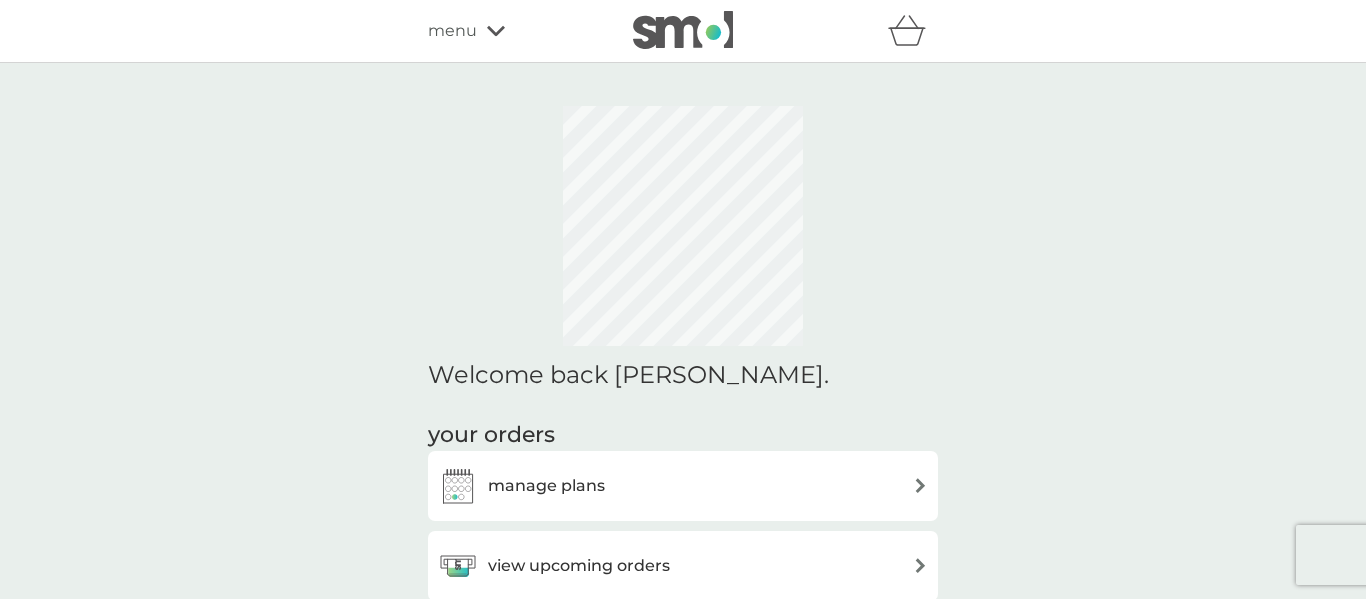 scroll, scrollTop: 58, scrollLeft: 0, axis: vertical 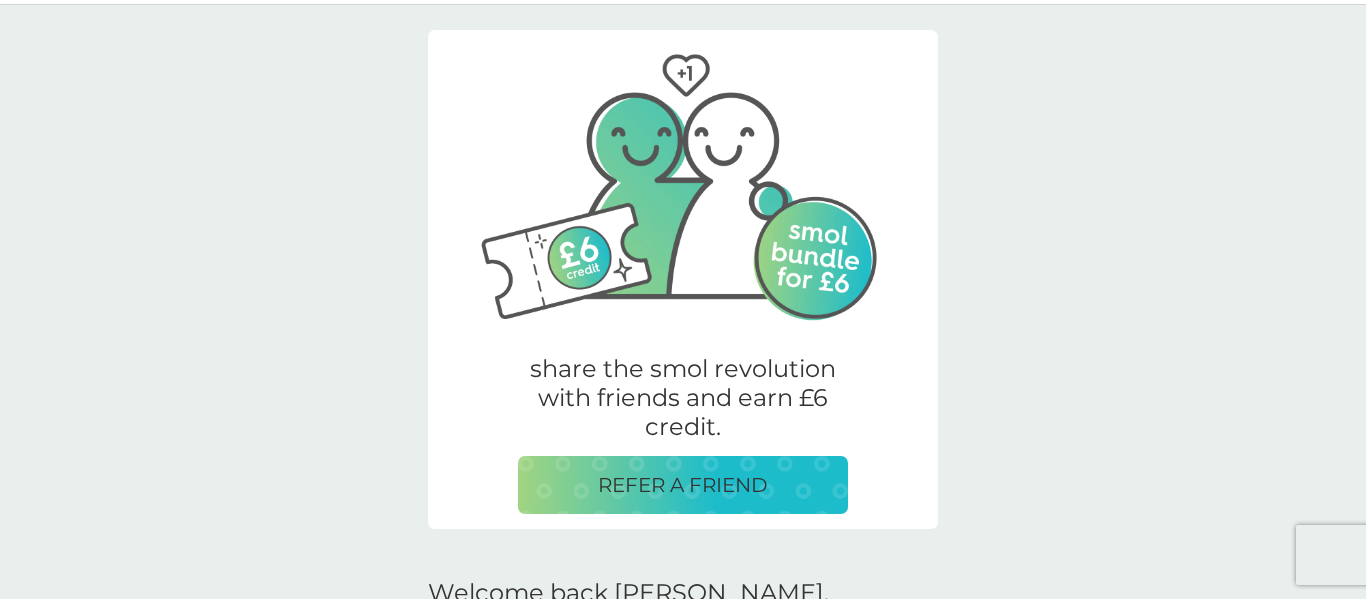 click on "share the smol revolution with friends and earn £6 credit." at bounding box center (683, 398) 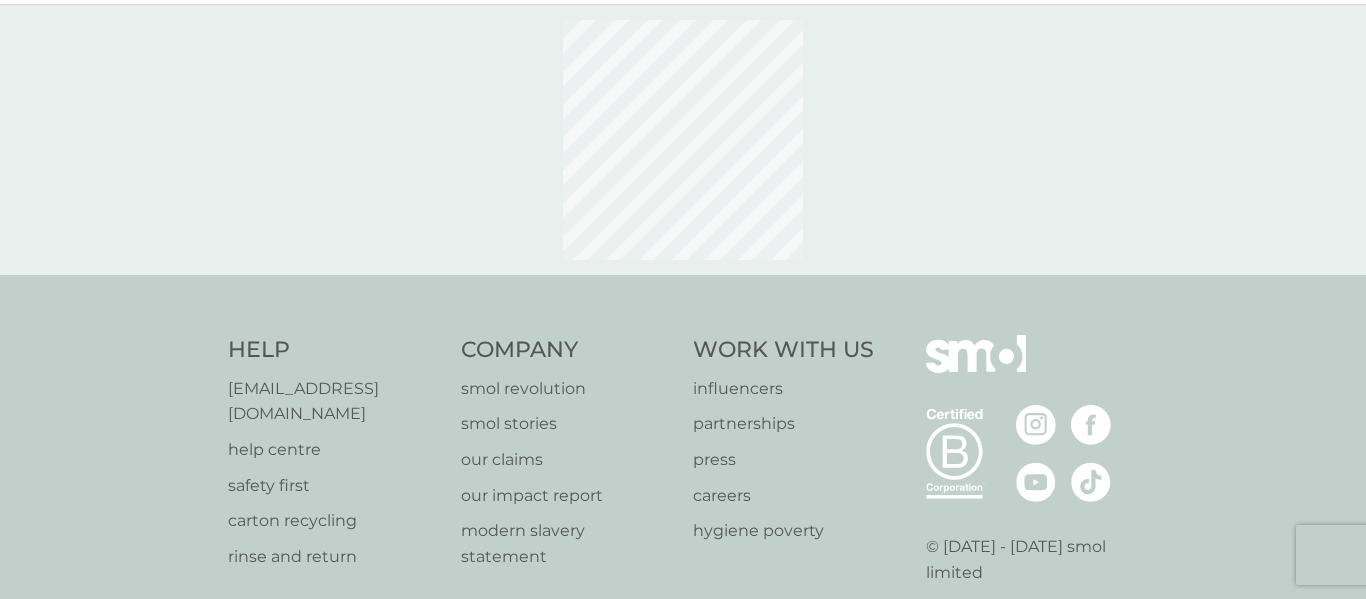 scroll, scrollTop: 63, scrollLeft: 0, axis: vertical 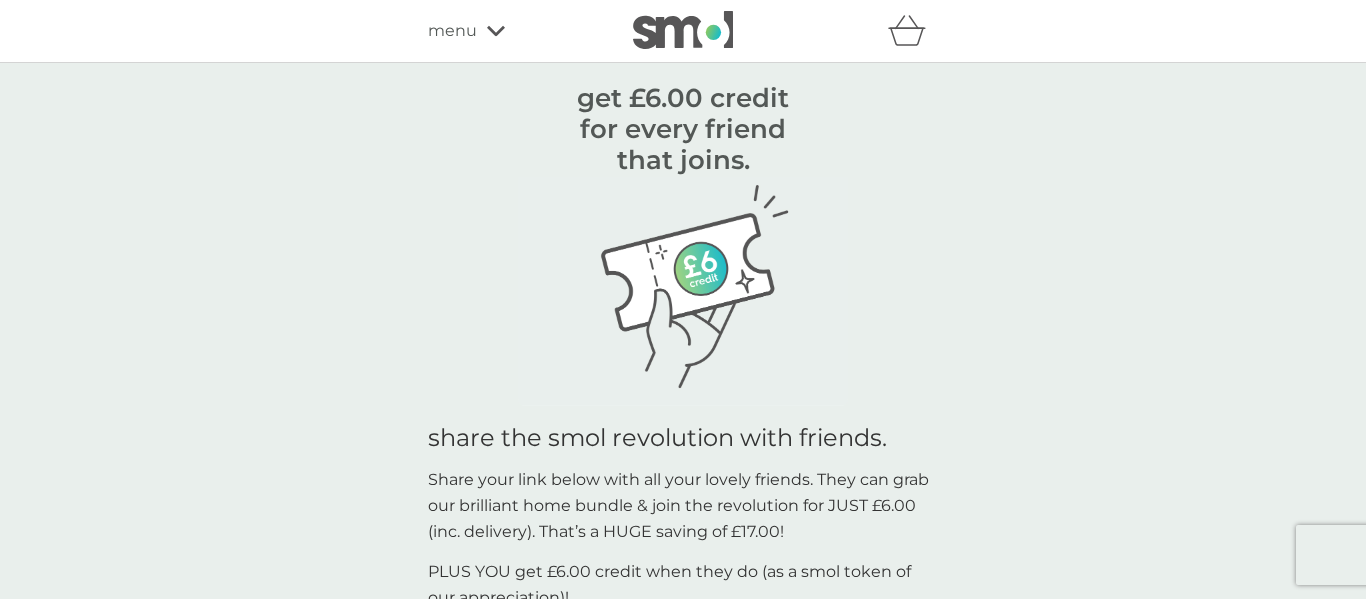 click on "menu" at bounding box center [513, 31] 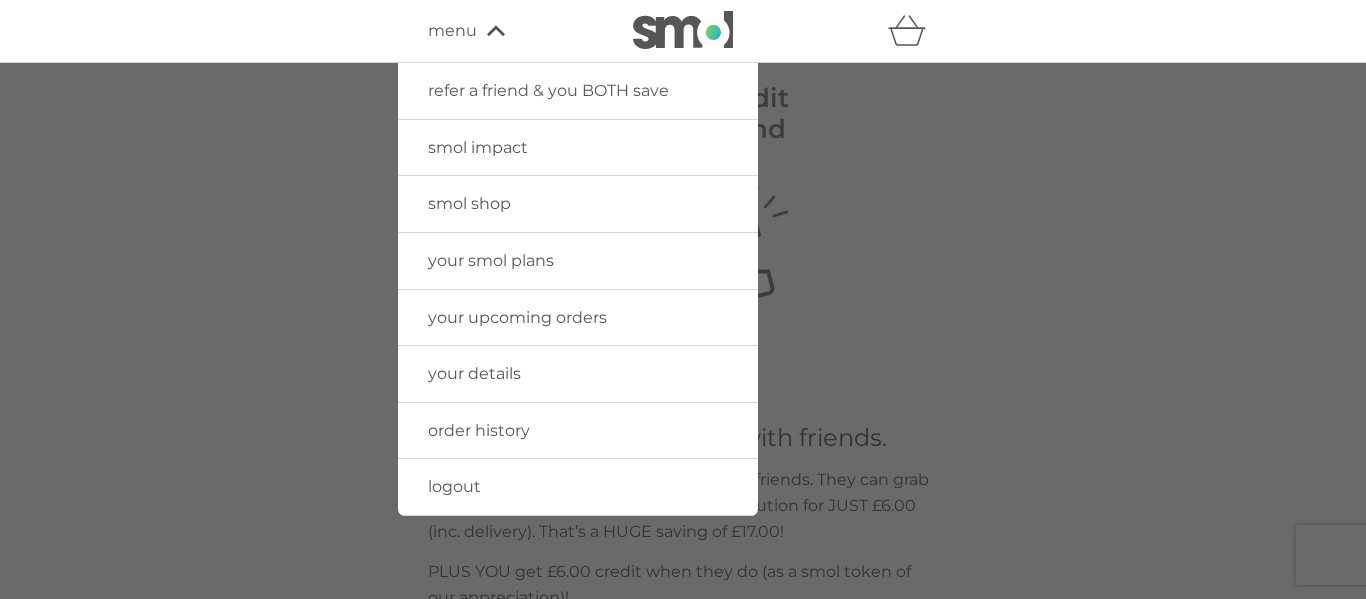 click on "your smol plans" at bounding box center [491, 260] 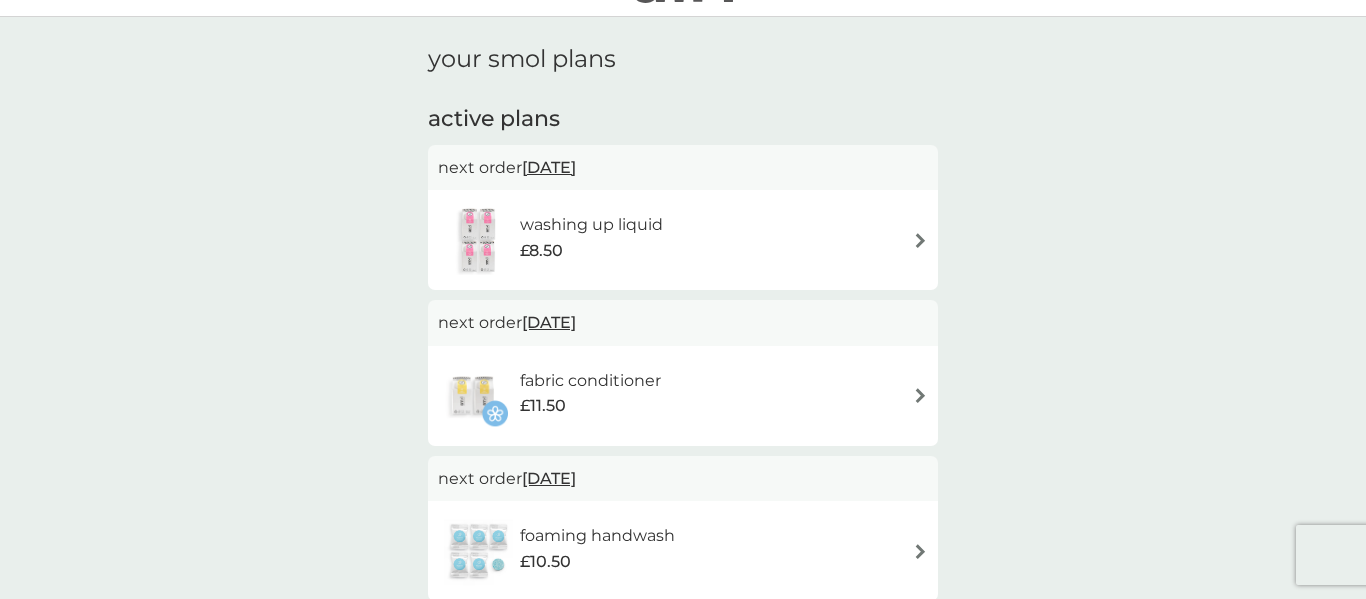 scroll, scrollTop: 47, scrollLeft: 0, axis: vertical 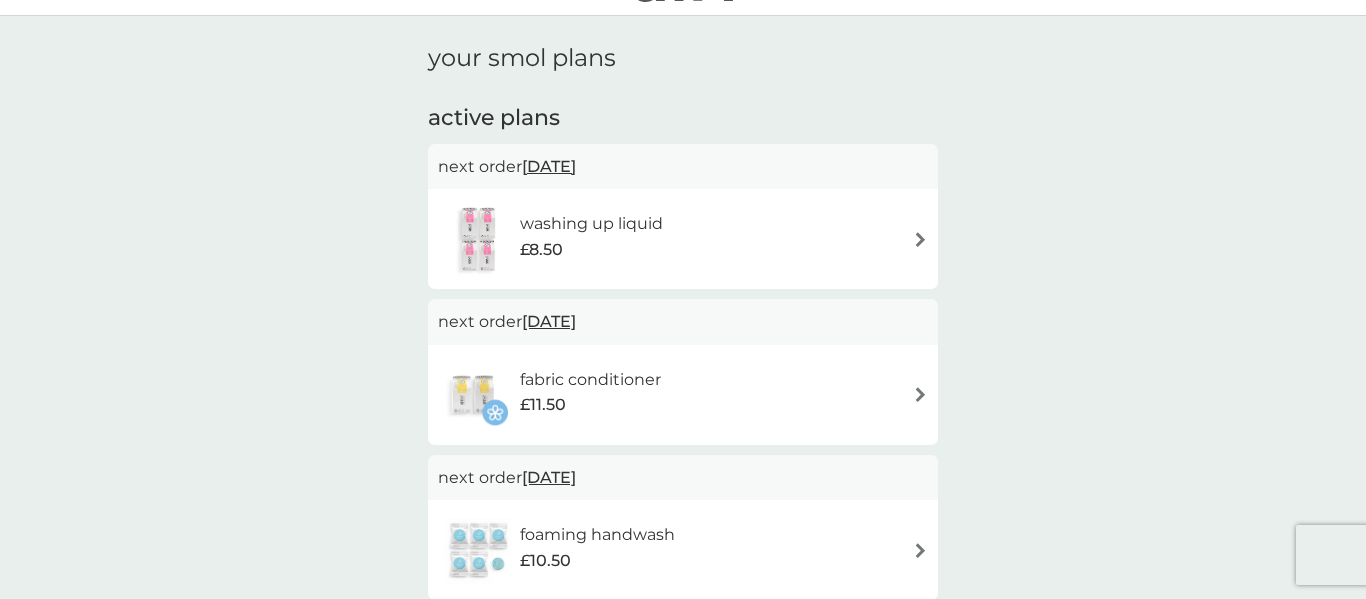 click on "[DATE]" at bounding box center (549, 166) 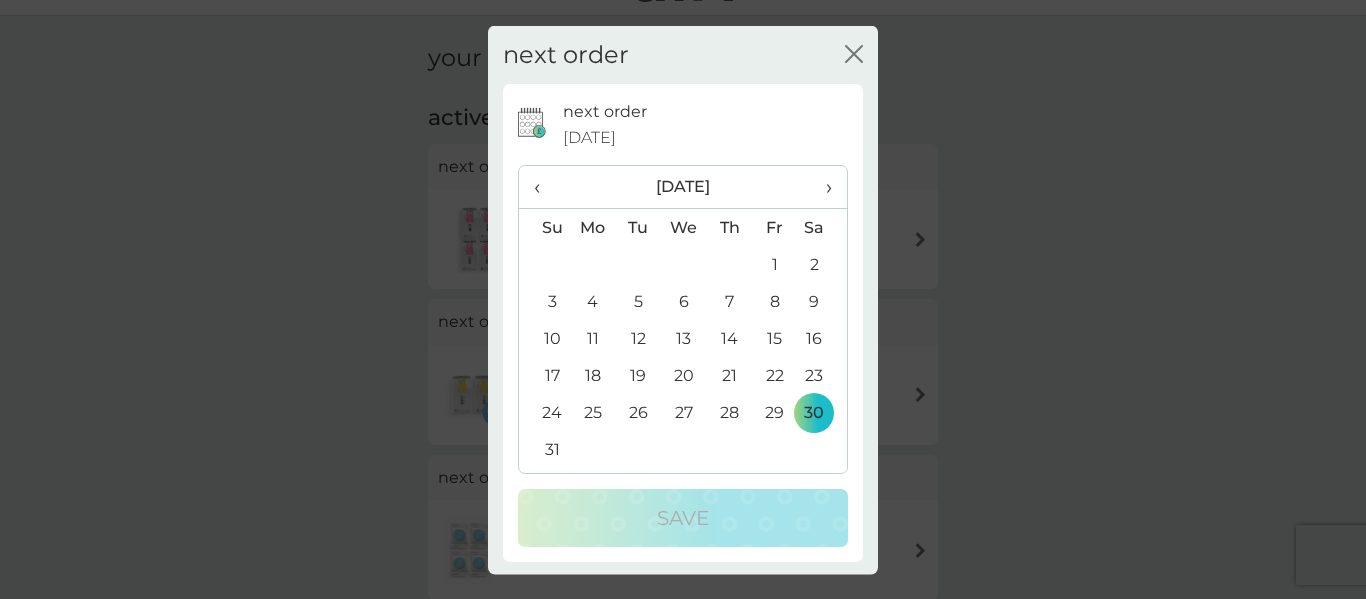 click on "›" at bounding box center [822, 187] 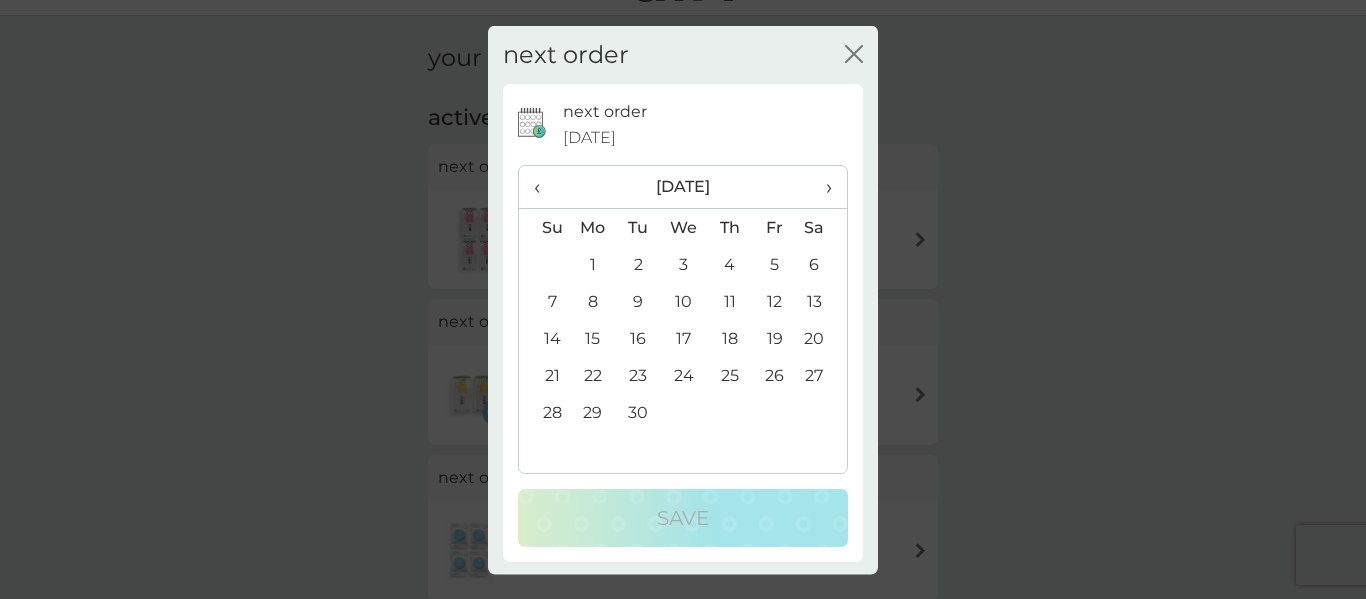 click on "›" at bounding box center (822, 187) 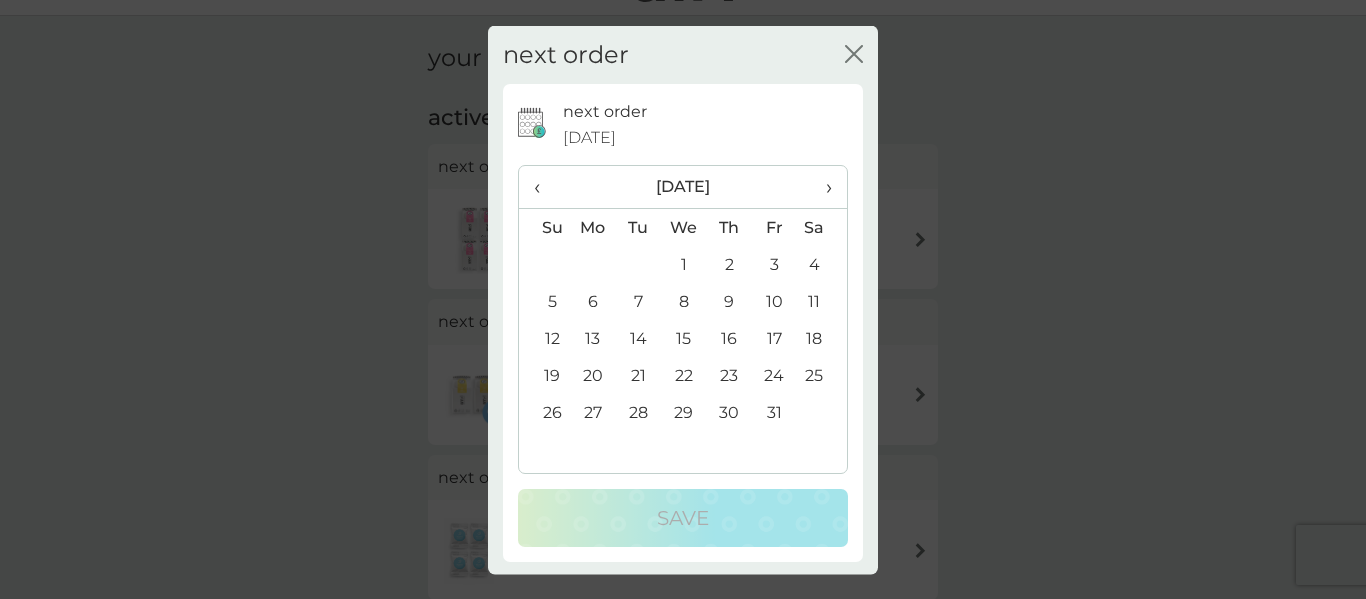 click on "›" at bounding box center (822, 187) 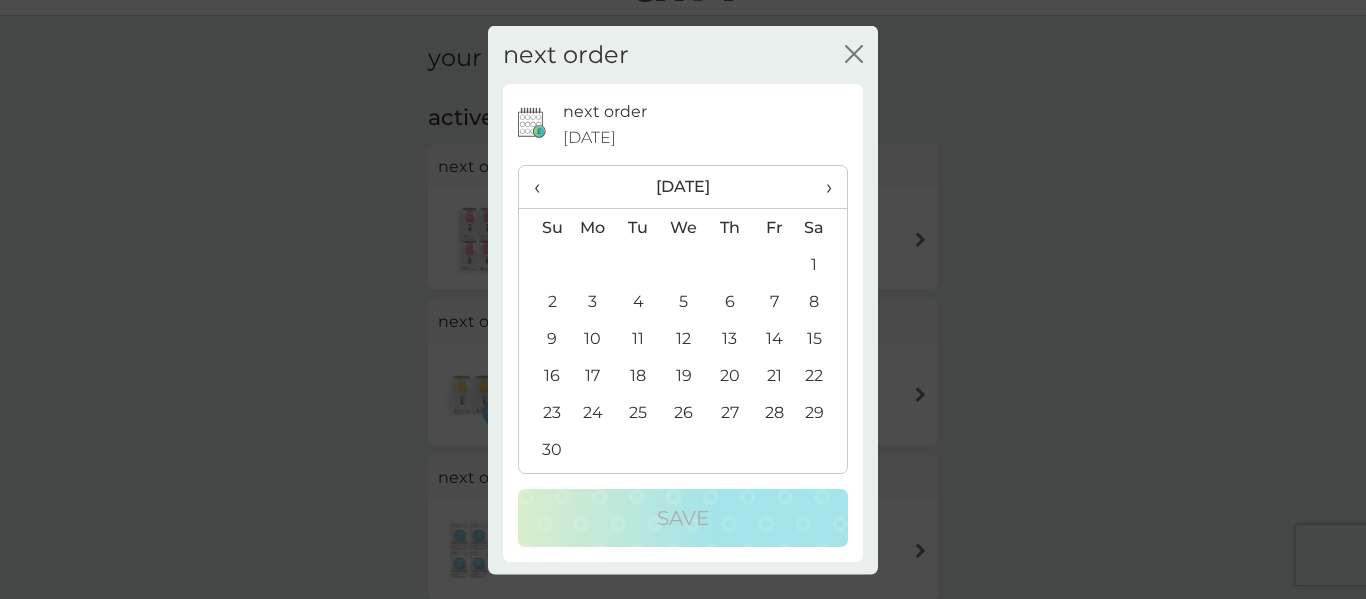 click on "›" at bounding box center [822, 187] 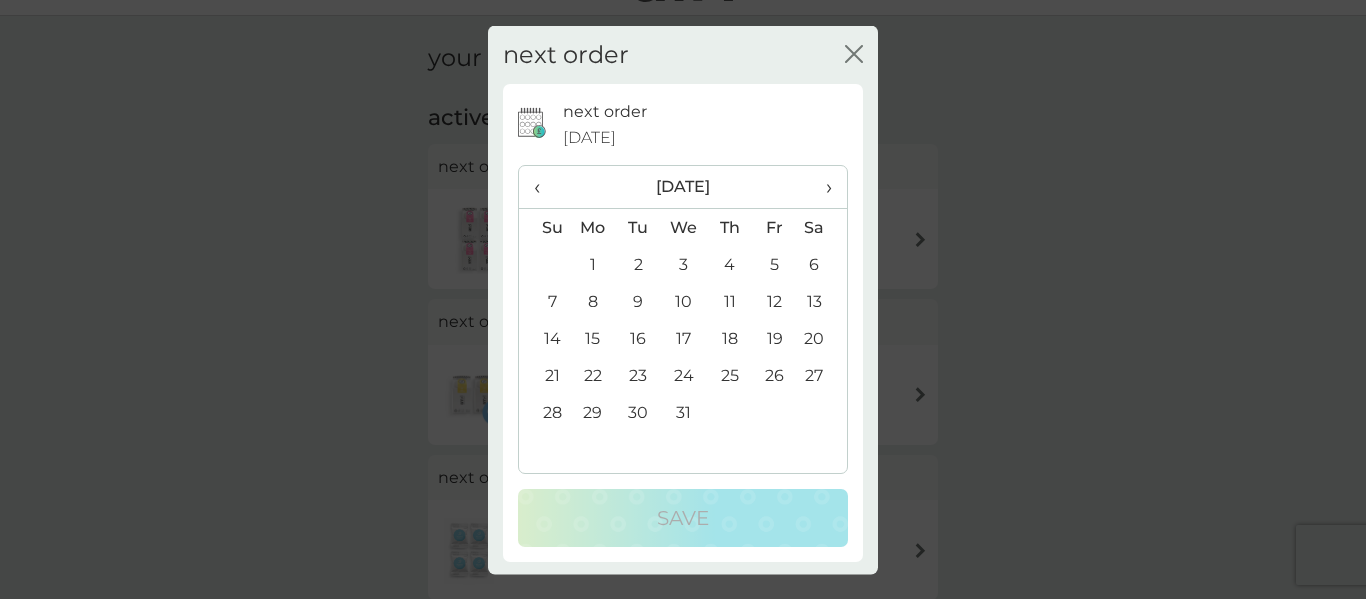 click on "1" at bounding box center [593, 264] 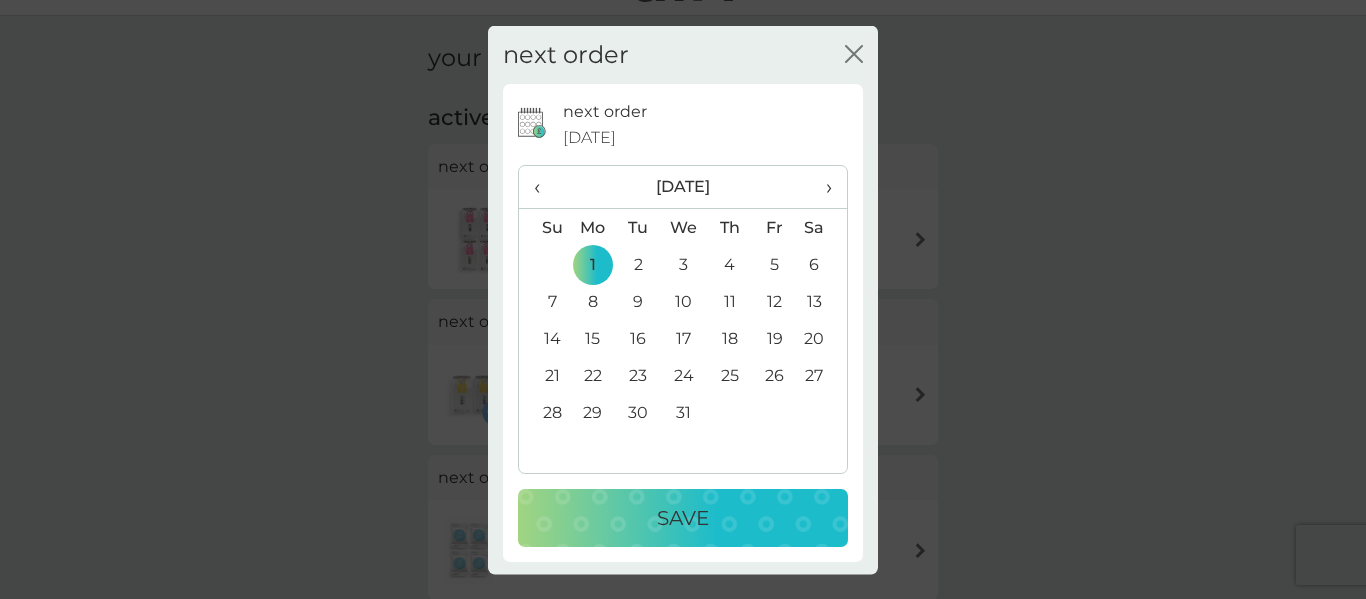 click on "Save" at bounding box center (683, 518) 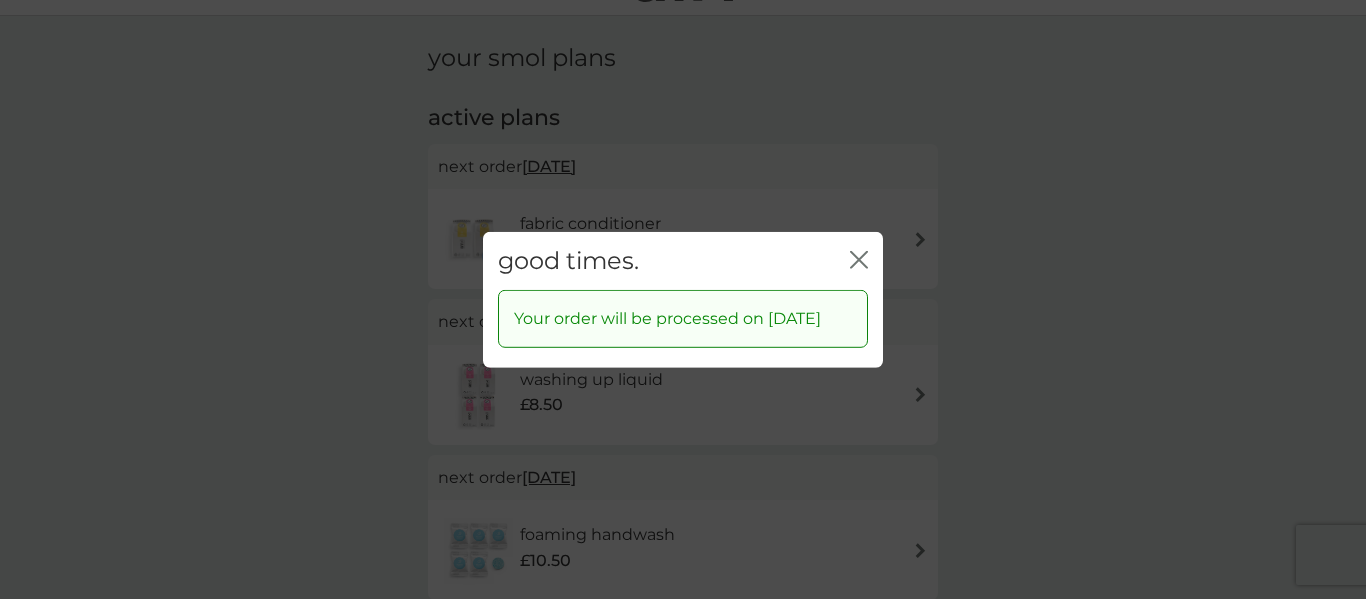 click 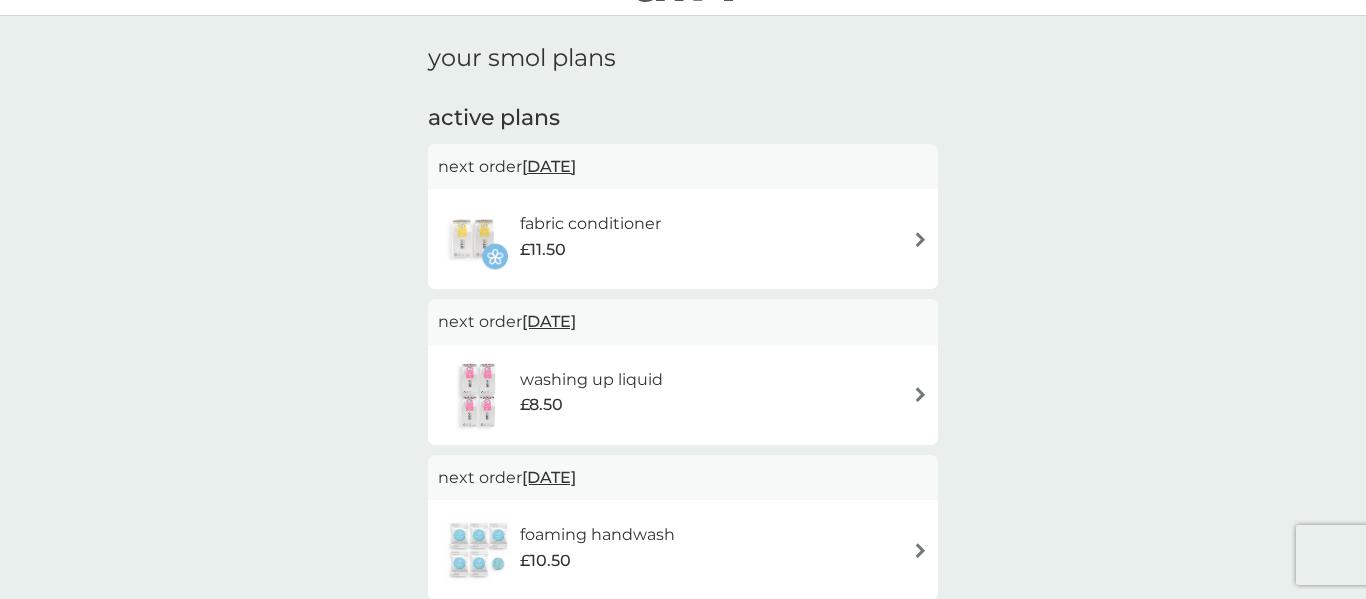 click on "£11.50" at bounding box center (590, 250) 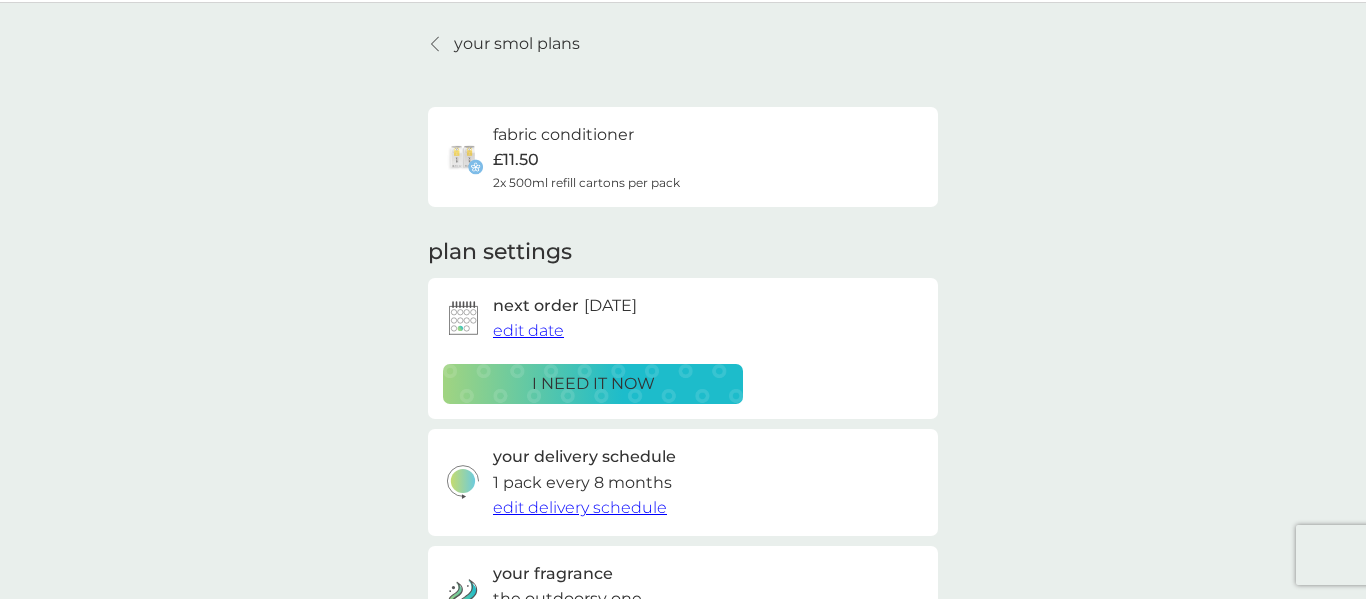 scroll, scrollTop: 59, scrollLeft: 0, axis: vertical 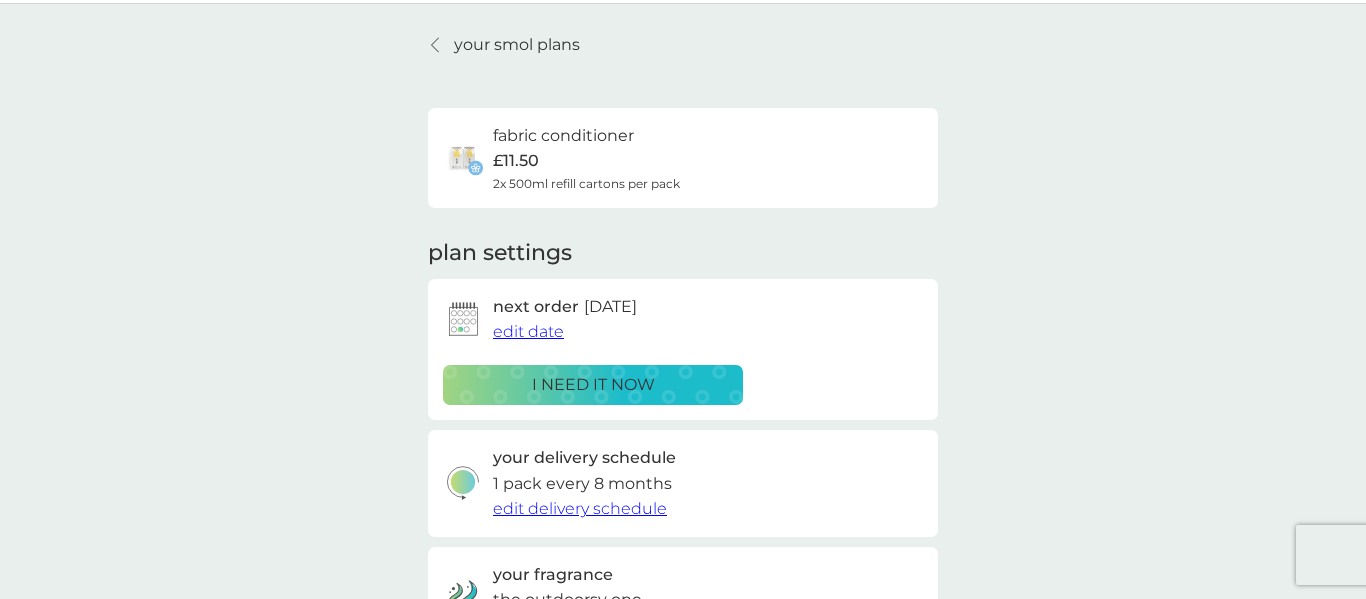 click on "edit date" at bounding box center [528, 331] 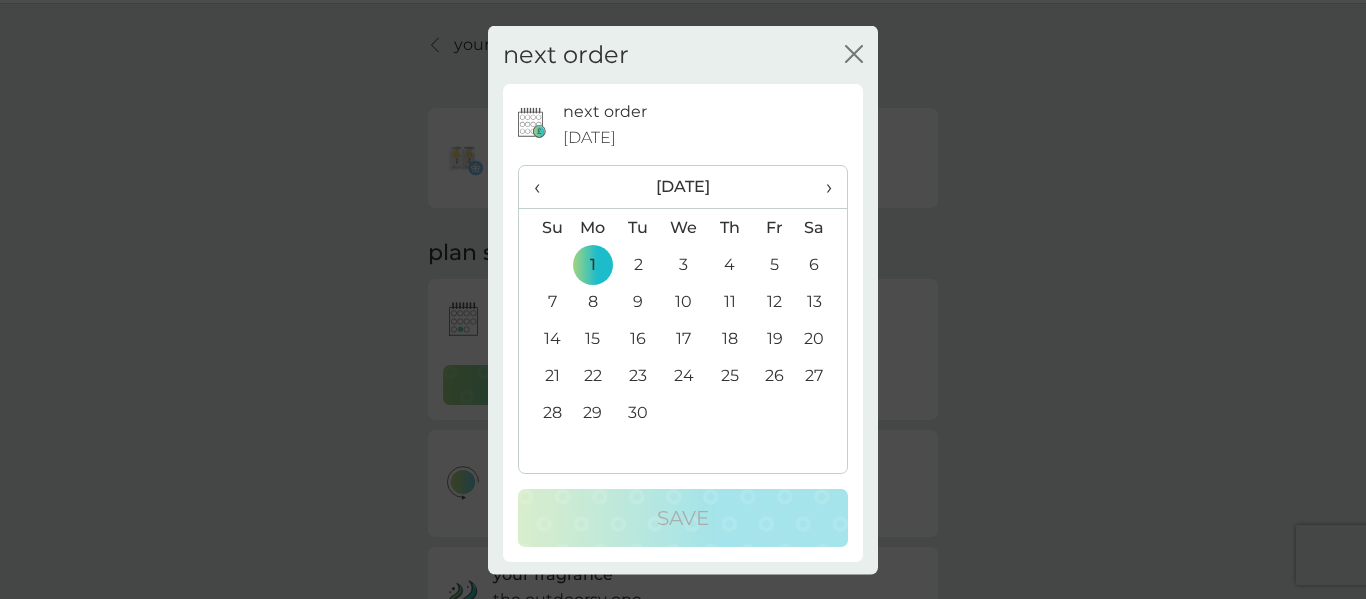 click on "›" at bounding box center [822, 187] 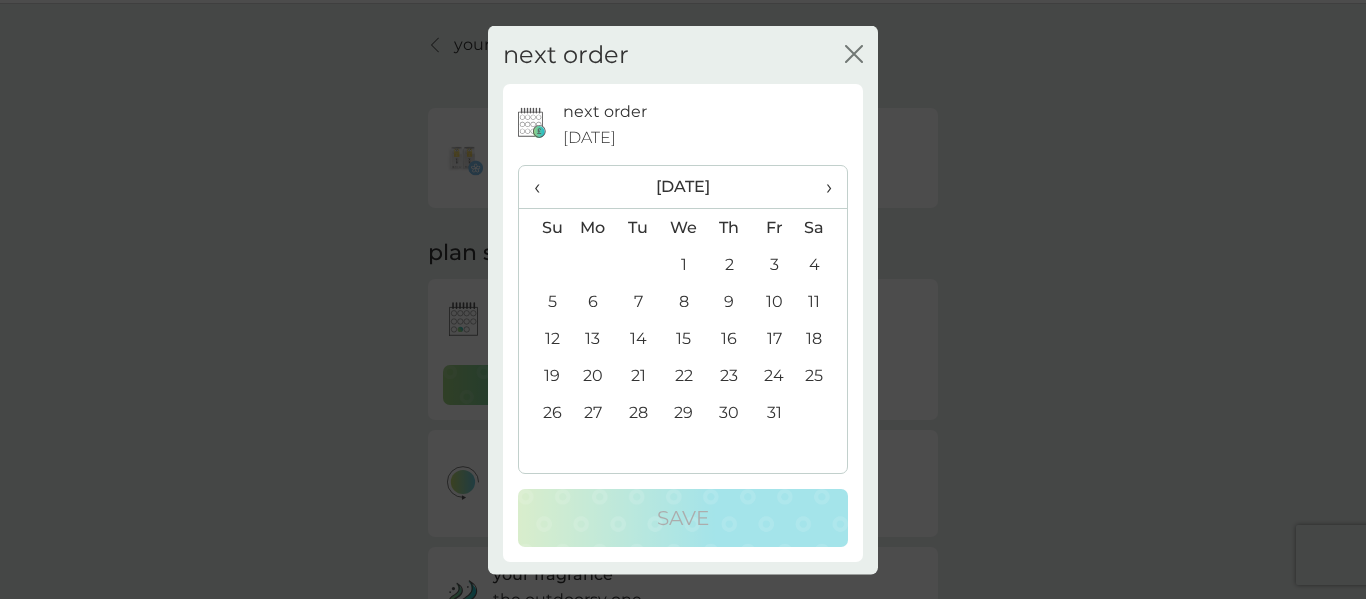 click on "›" at bounding box center (822, 187) 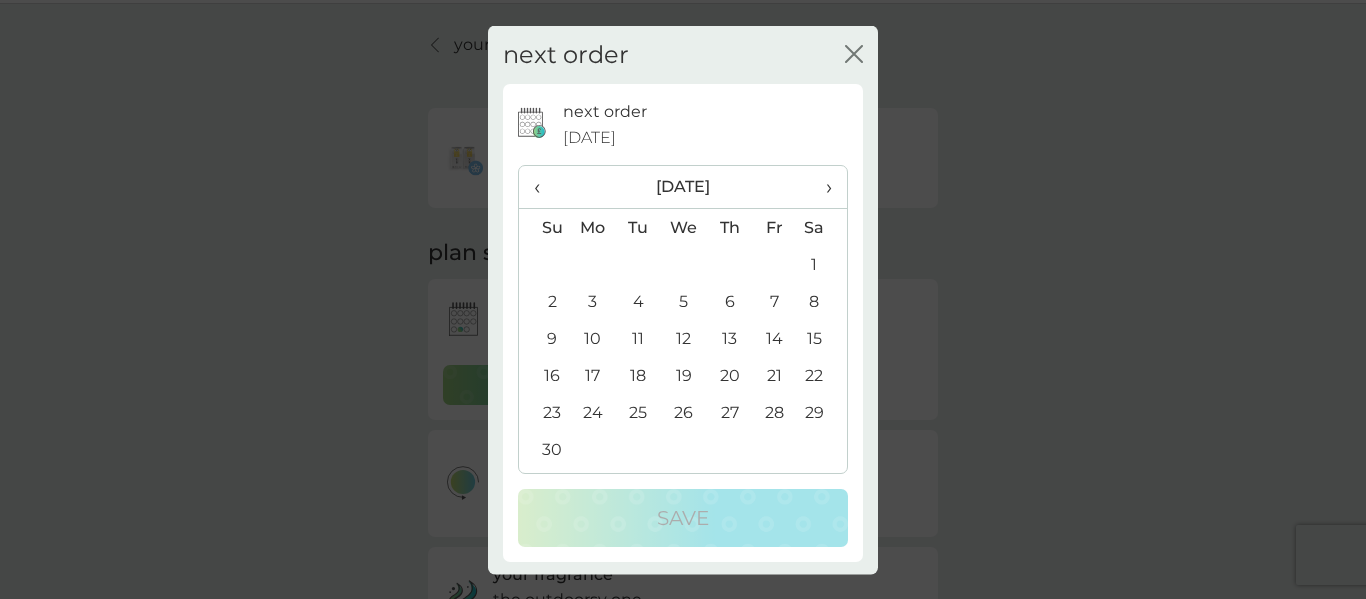 click on "›" at bounding box center [822, 187] 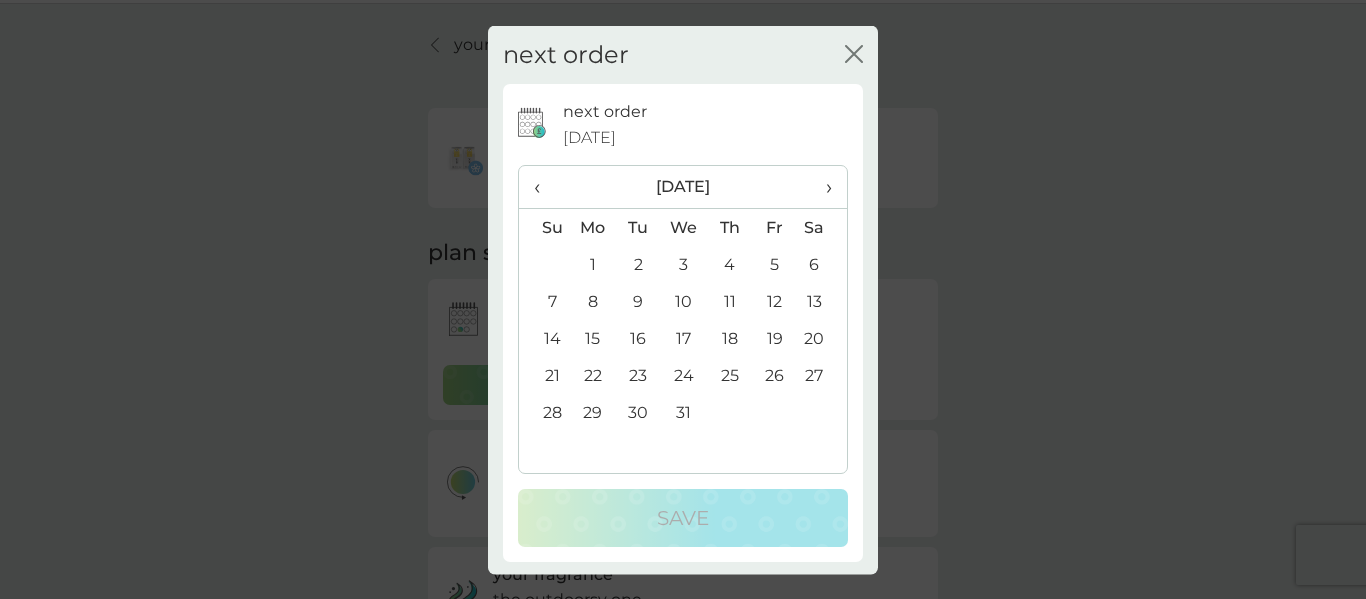 click on "1" at bounding box center [593, 264] 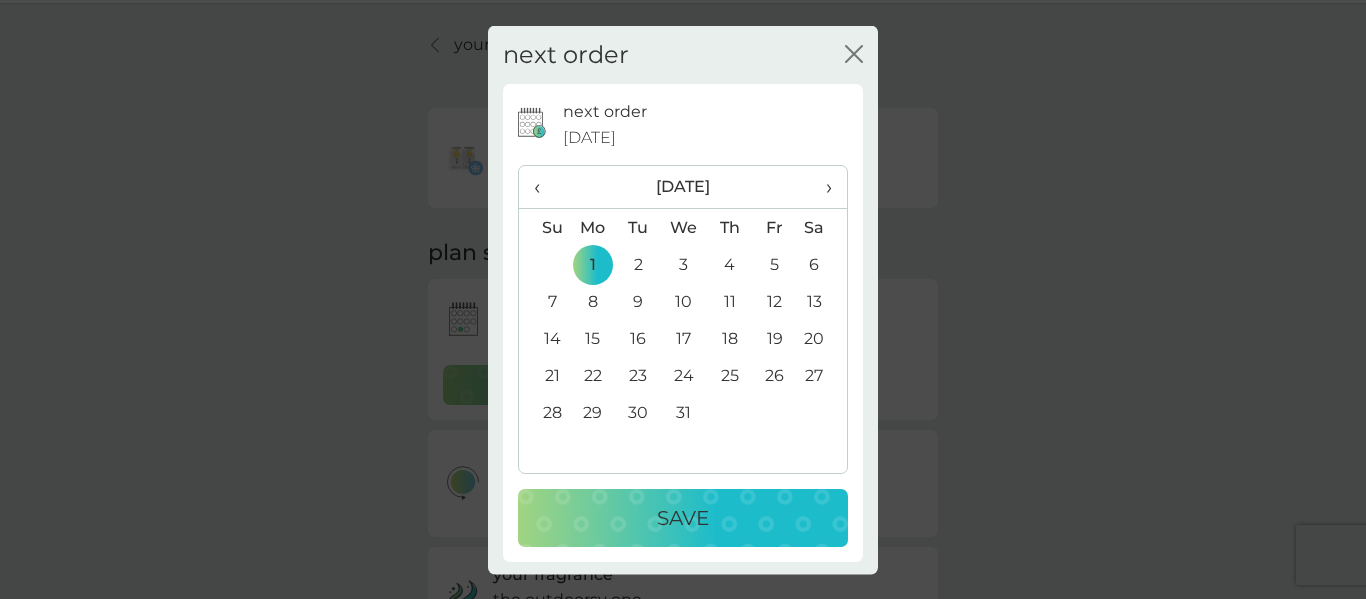 click on "Save" at bounding box center (683, 518) 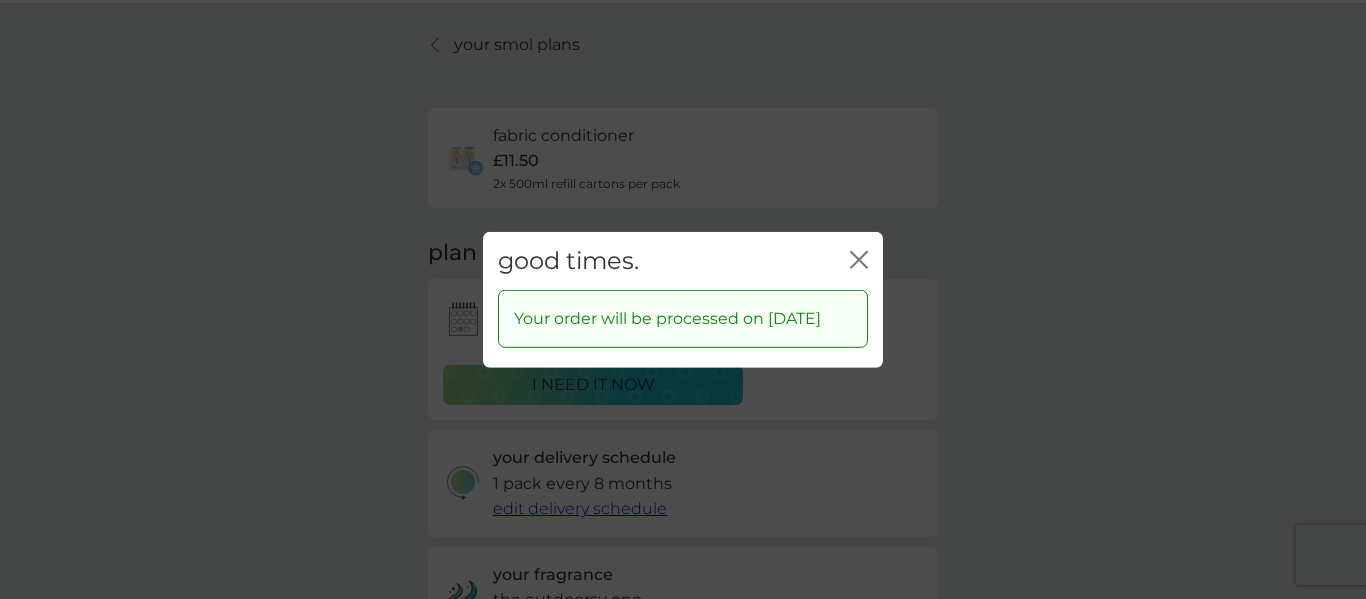 click 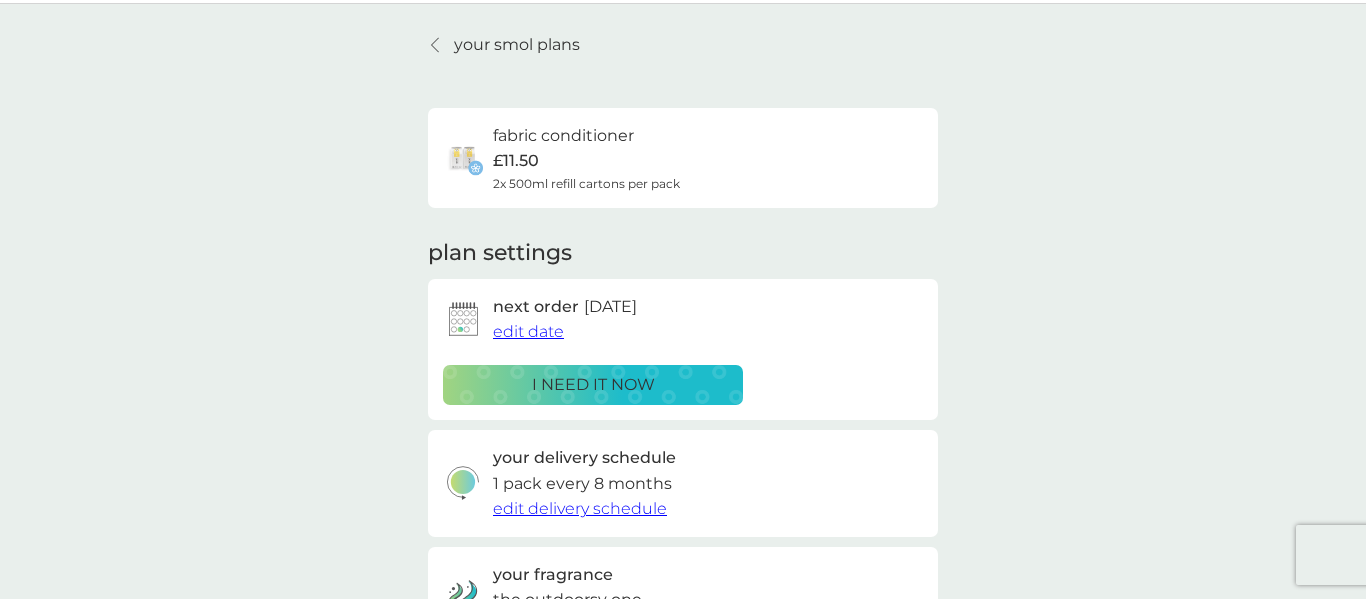 scroll, scrollTop: 0, scrollLeft: 0, axis: both 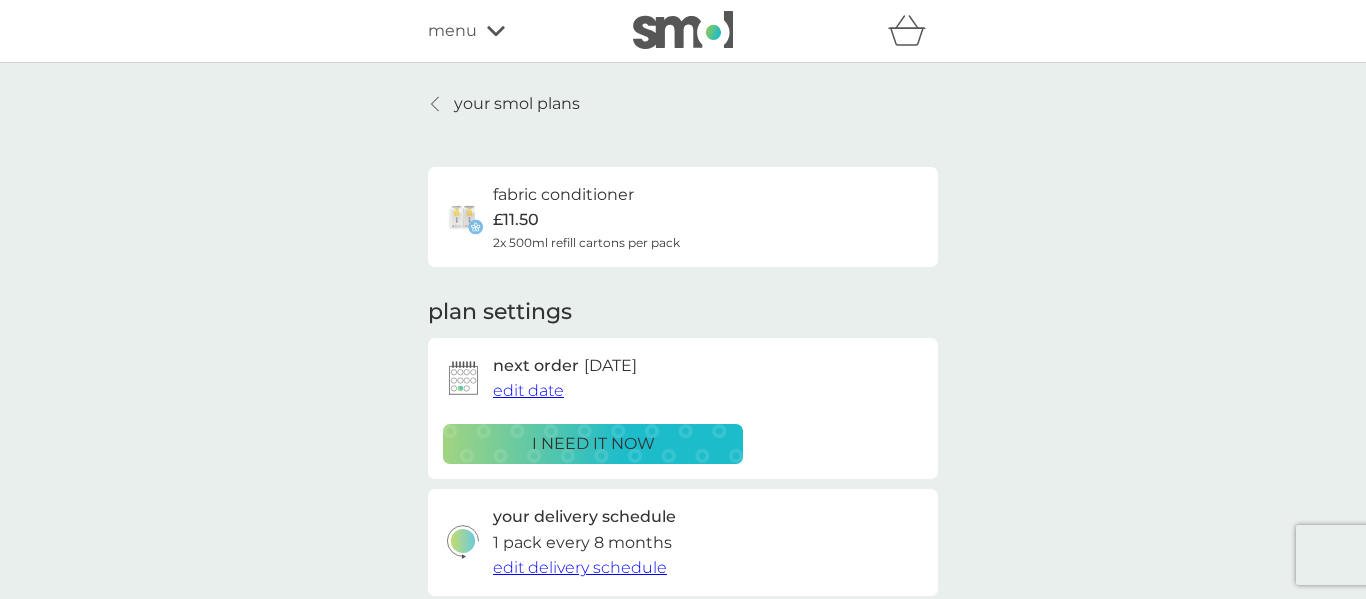 click at bounding box center (436, 104) 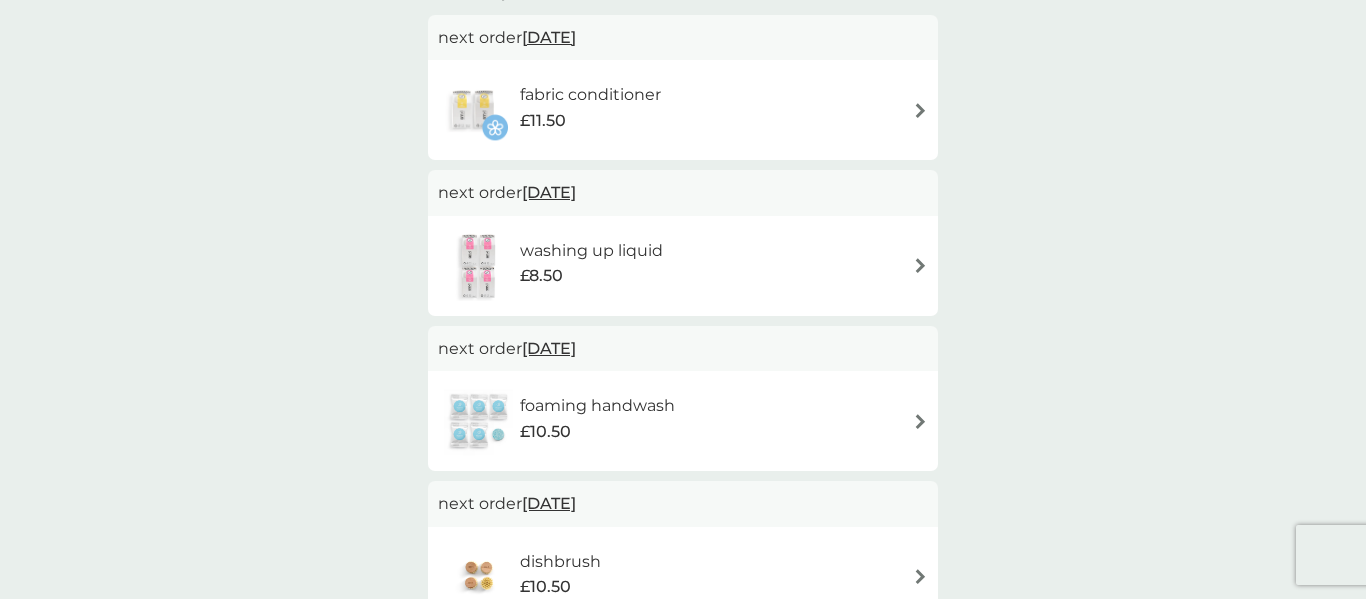 scroll, scrollTop: 0, scrollLeft: 0, axis: both 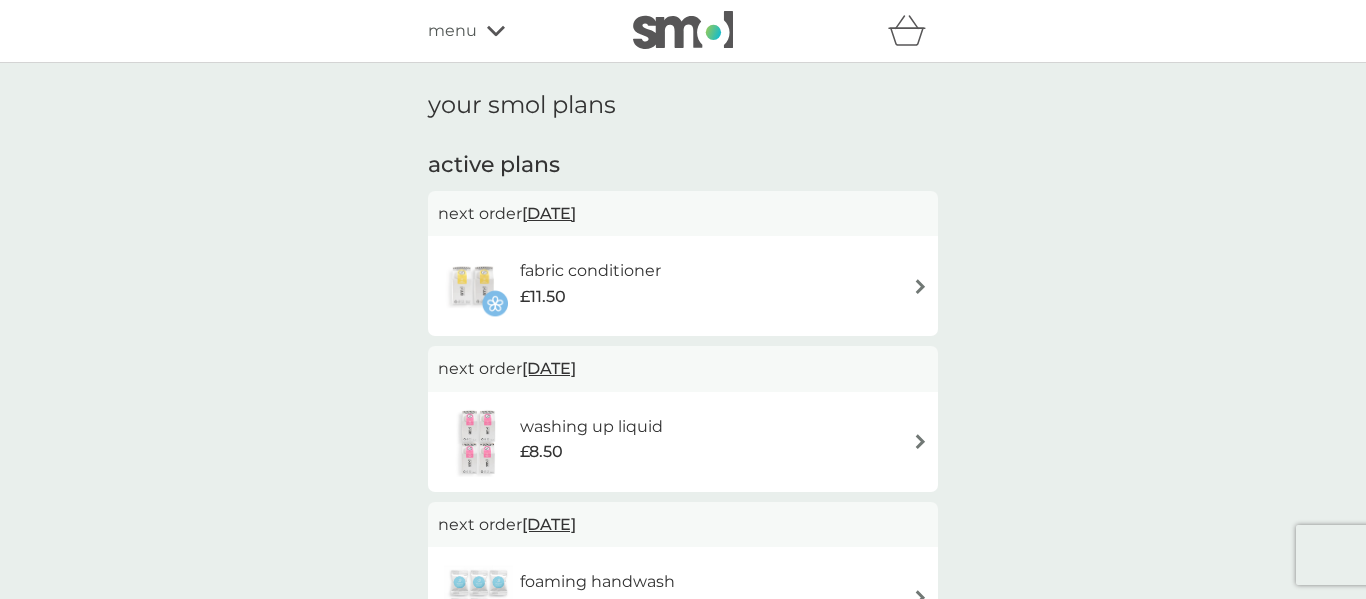 click 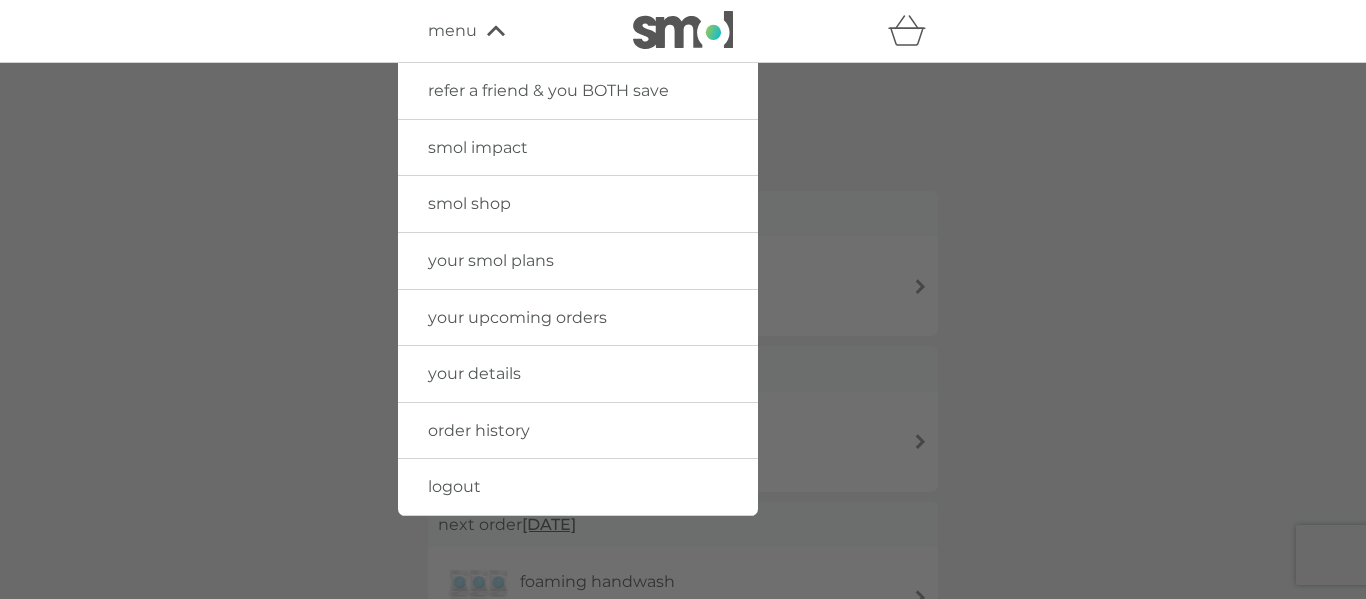 click on "your upcoming orders" at bounding box center (517, 317) 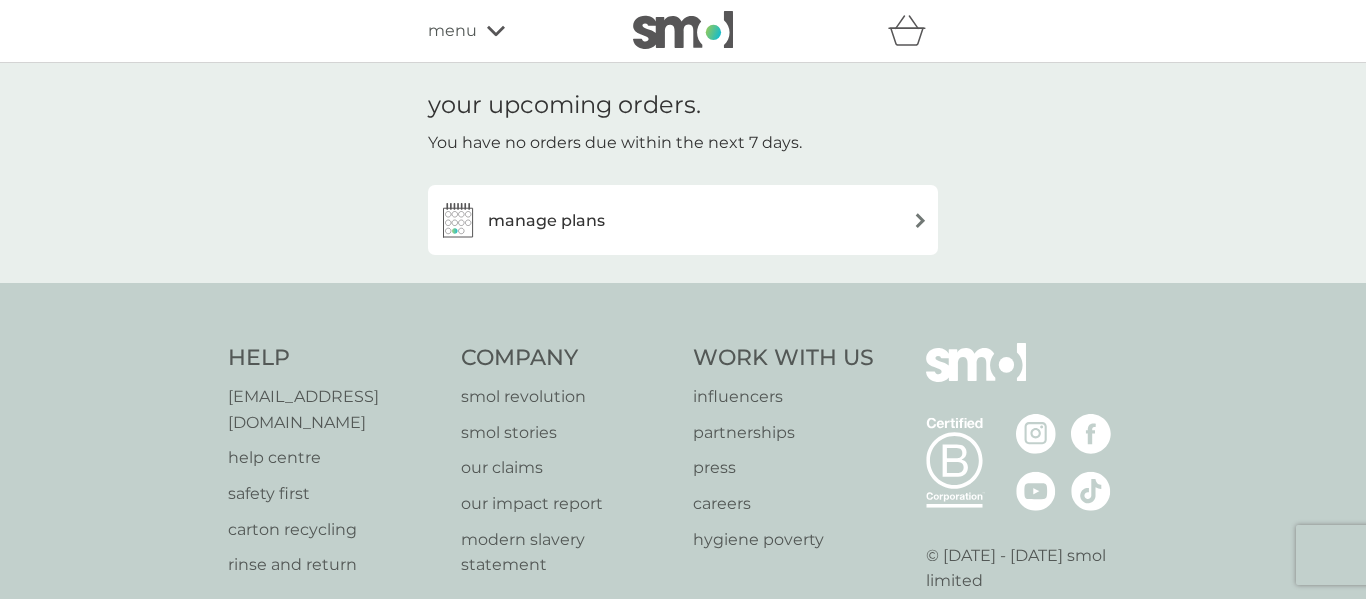 click on "manage plans" at bounding box center [546, 221] 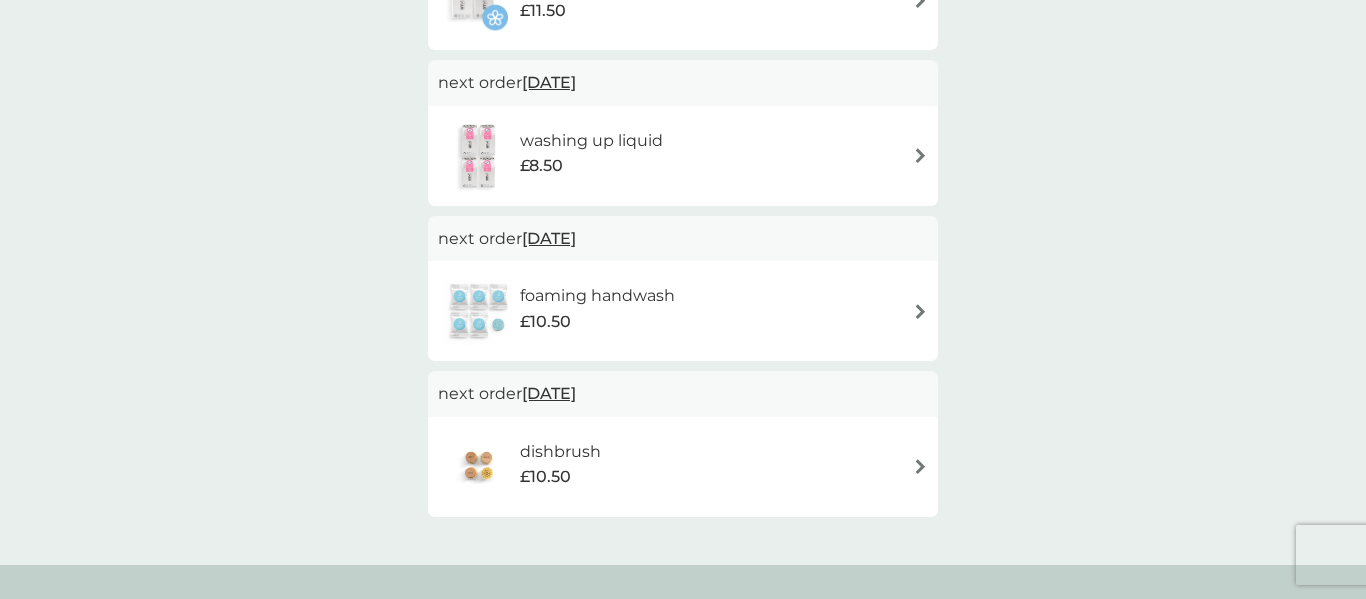 scroll, scrollTop: 0, scrollLeft: 0, axis: both 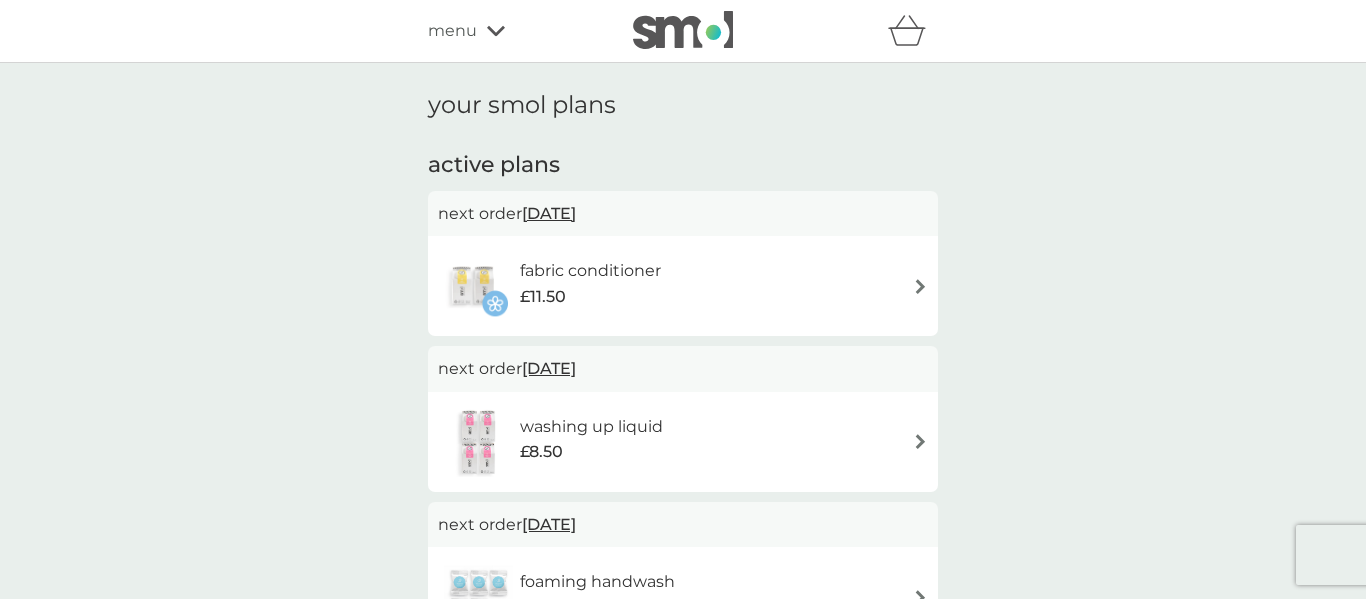 click 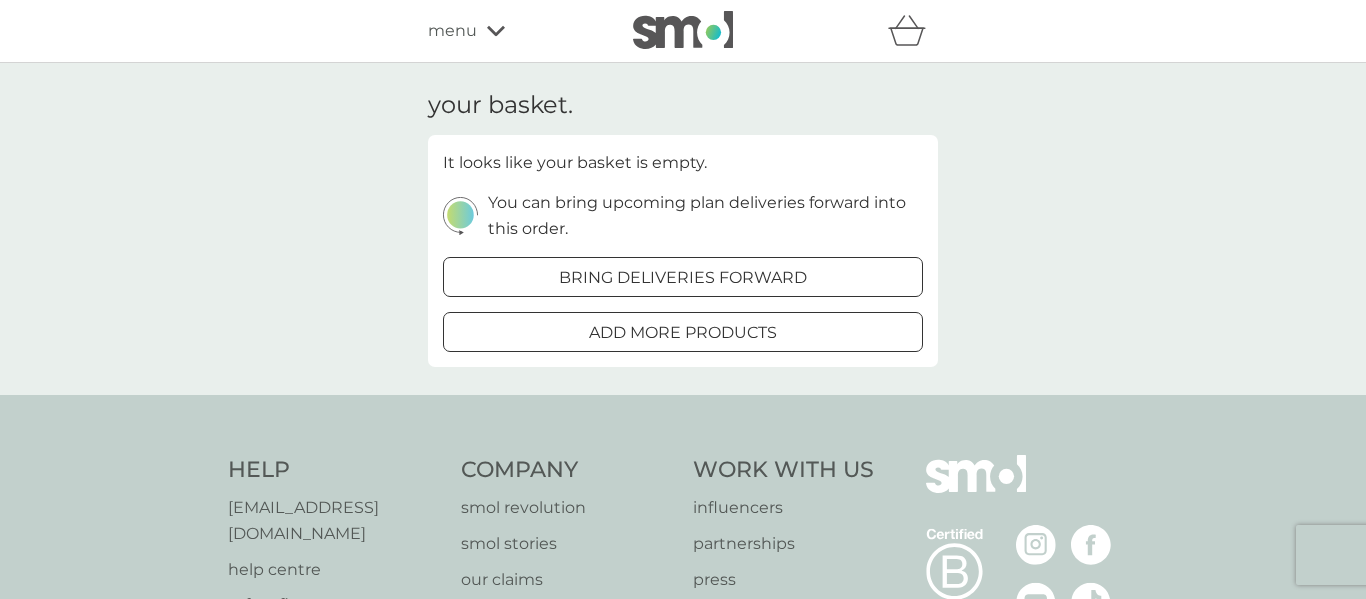click on "menu" at bounding box center [452, 31] 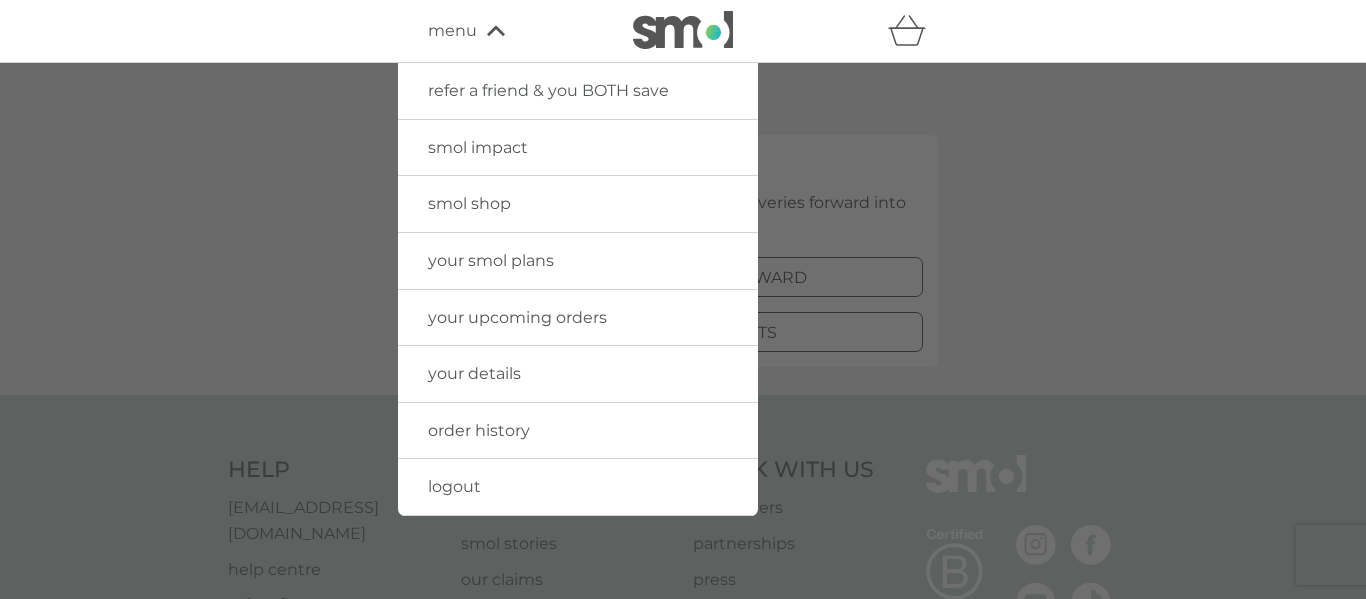 click on "order history" at bounding box center (479, 430) 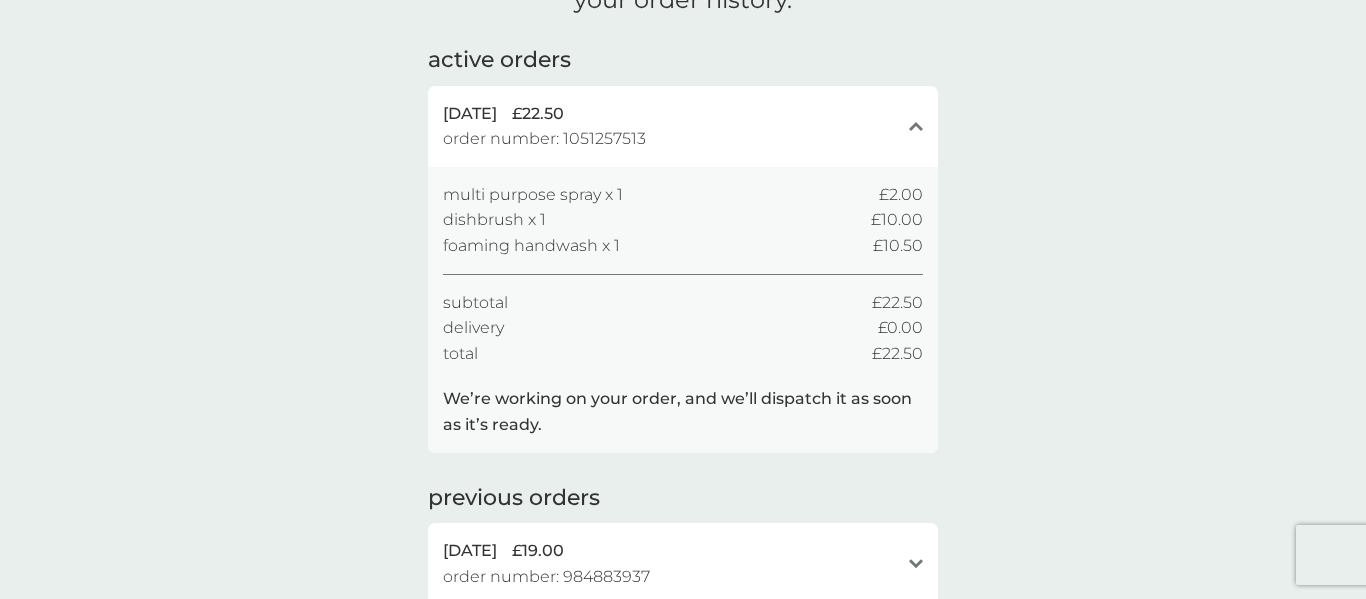 scroll, scrollTop: 0, scrollLeft: 0, axis: both 